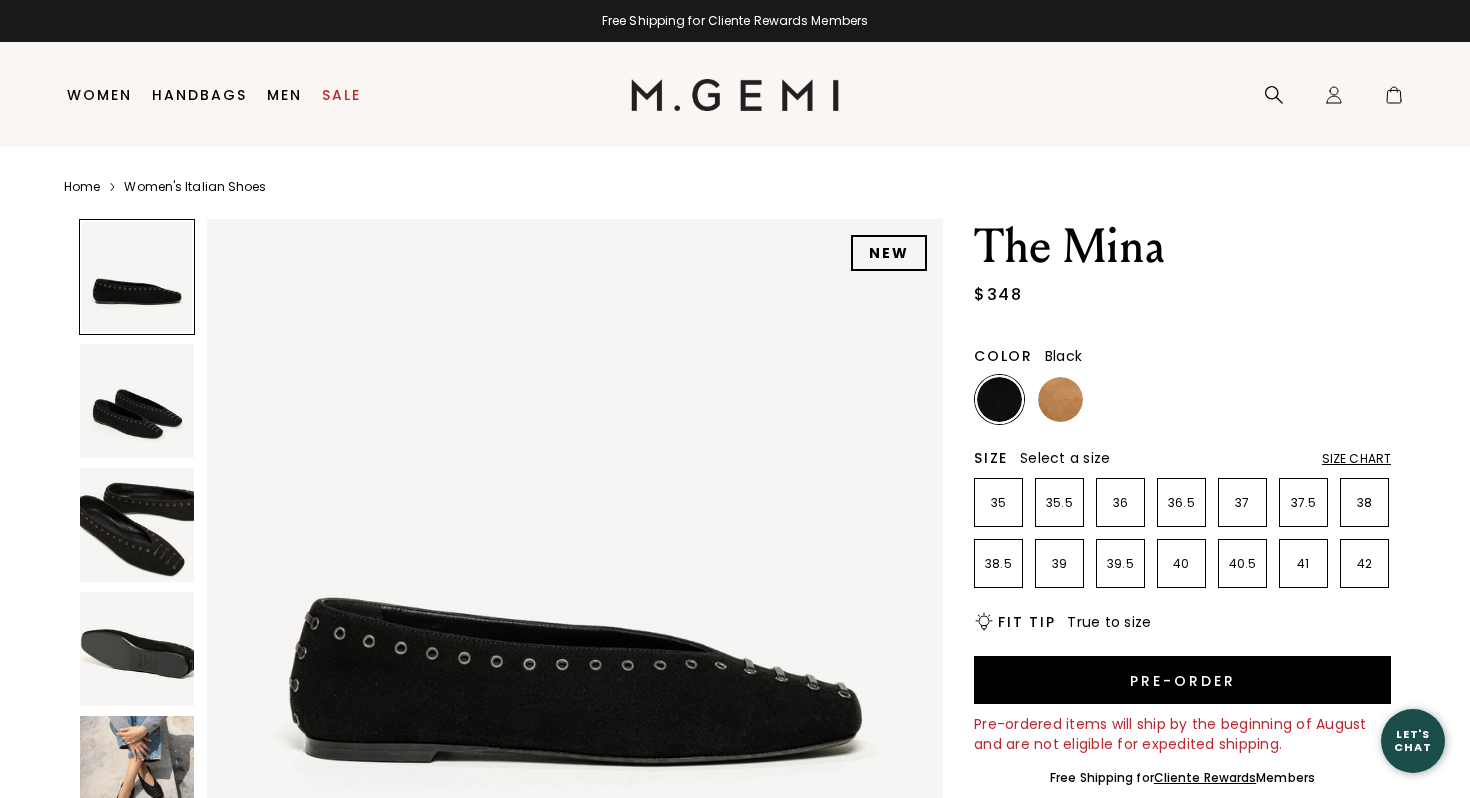 scroll, scrollTop: 0, scrollLeft: 0, axis: both 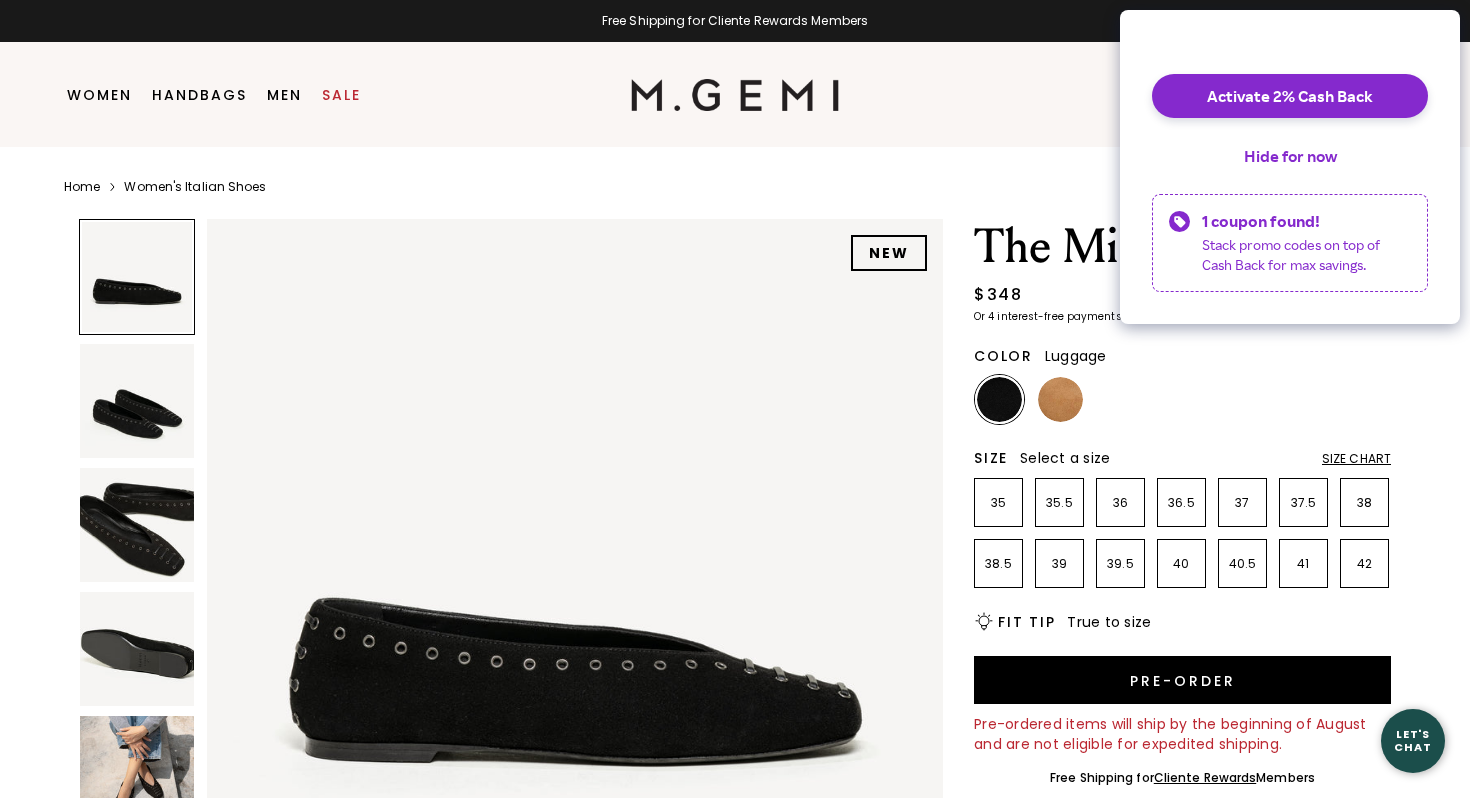 click at bounding box center [1060, 399] 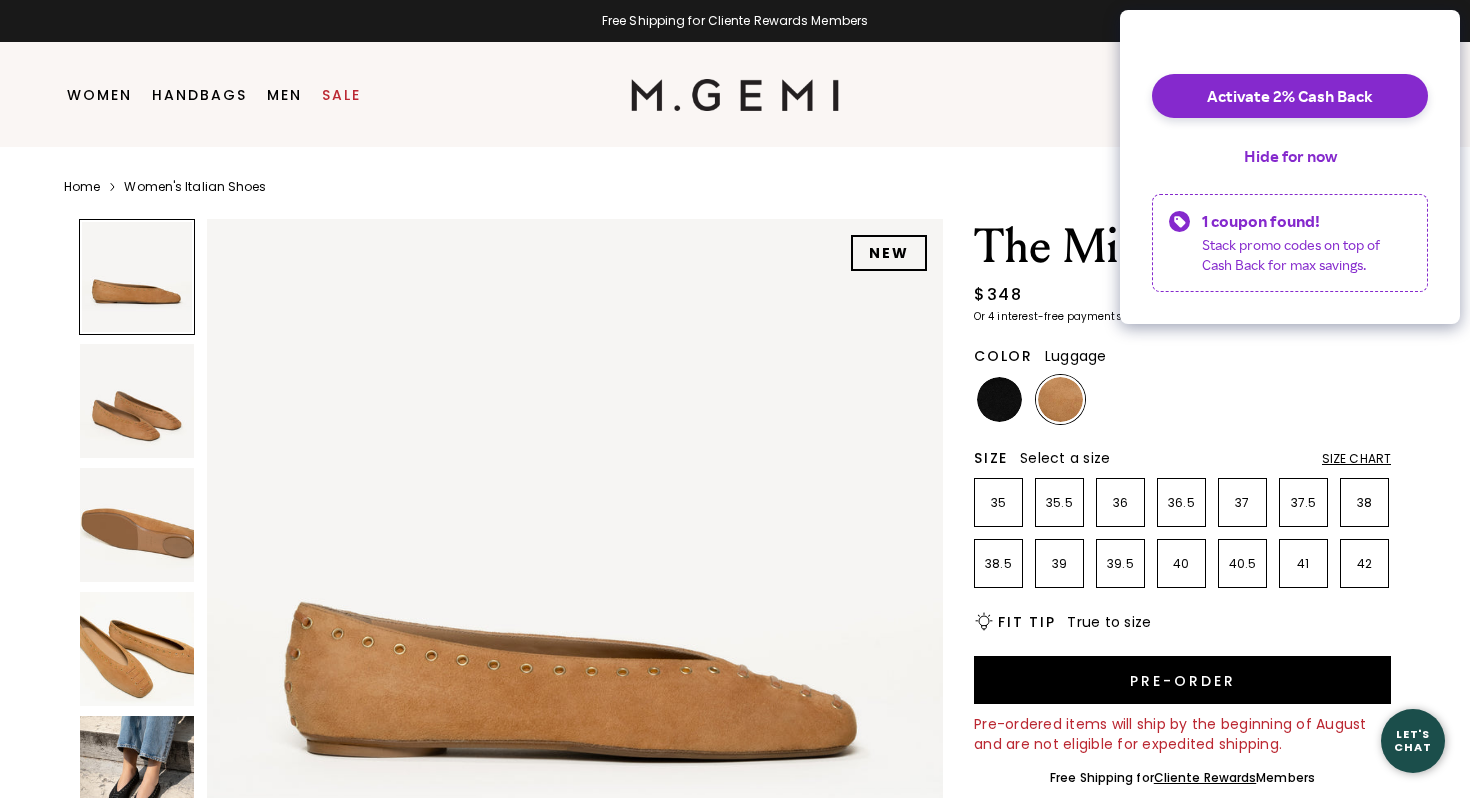 scroll, scrollTop: 0, scrollLeft: 0, axis: both 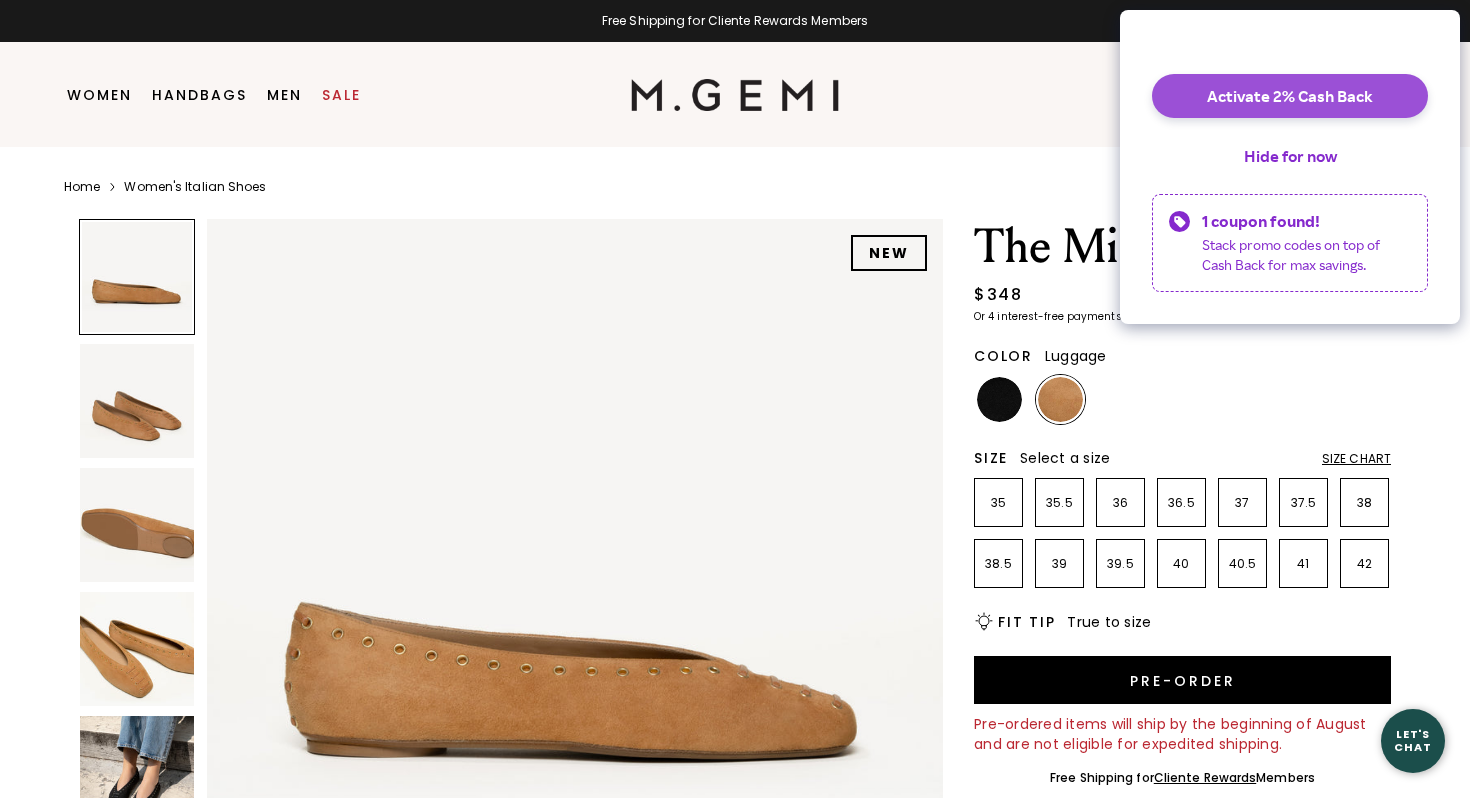 click on "Activate 2% Cash Back" at bounding box center [1290, 96] 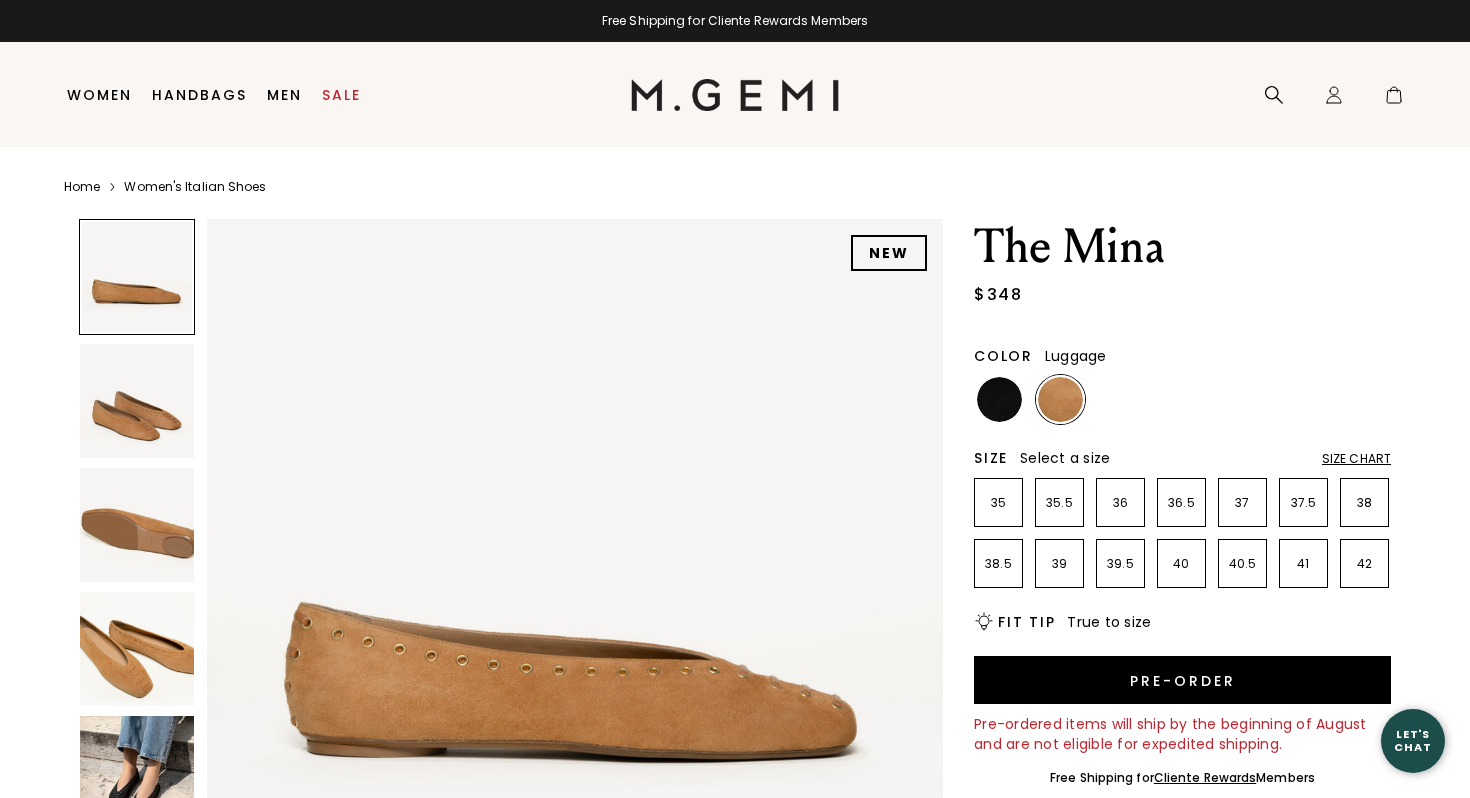 scroll, scrollTop: 0, scrollLeft: 0, axis: both 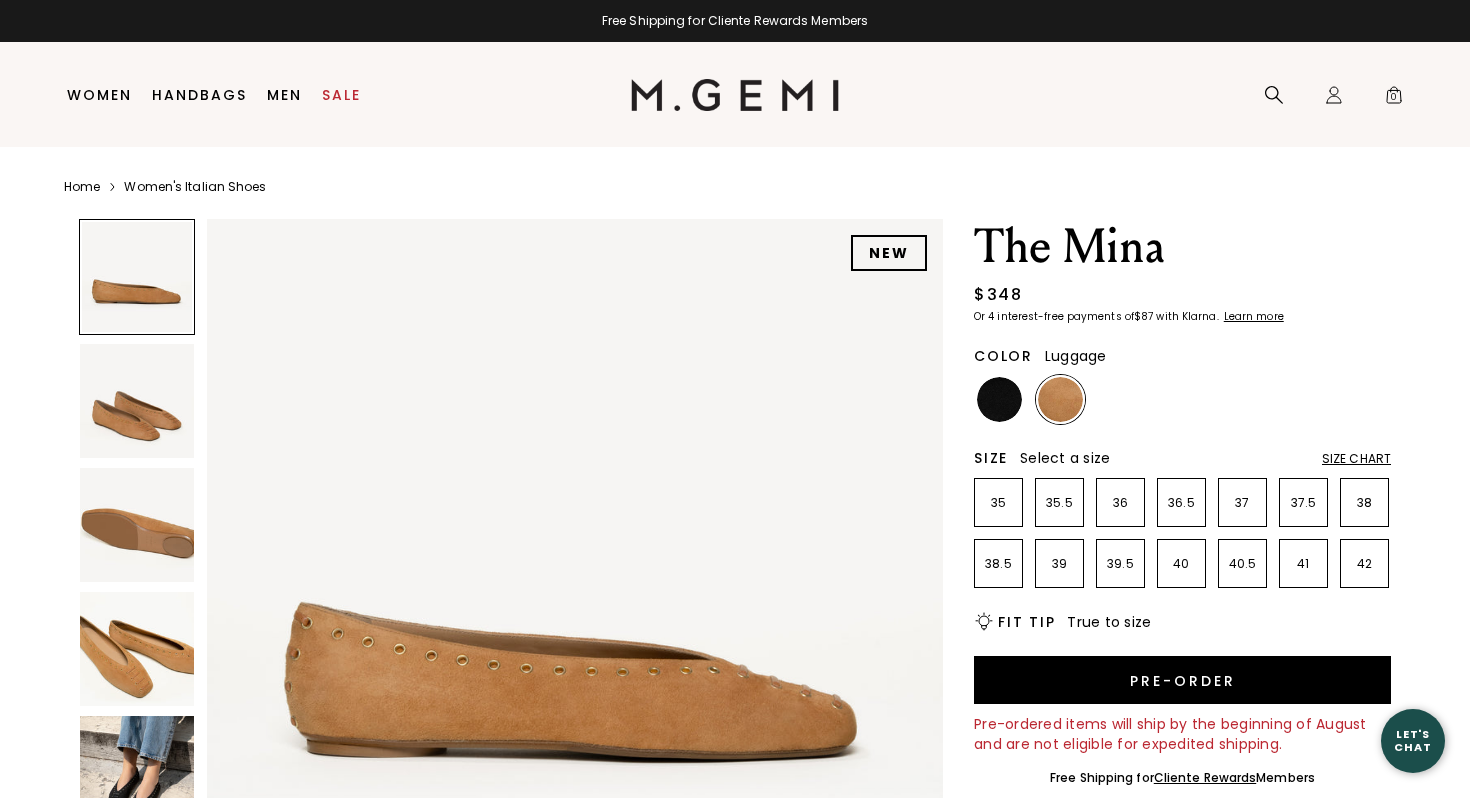 click at bounding box center (137, 649) 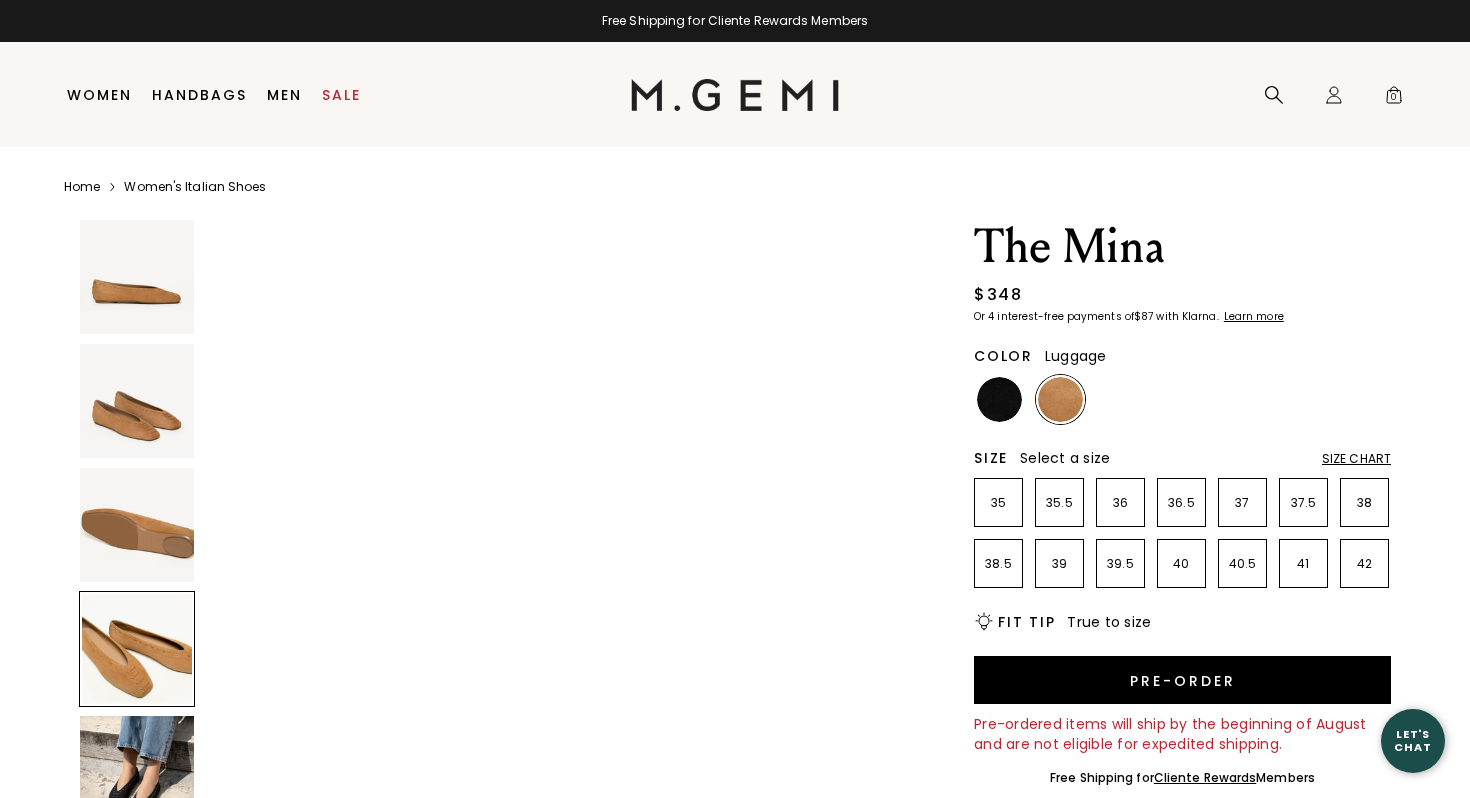 scroll, scrollTop: 2268, scrollLeft: 0, axis: vertical 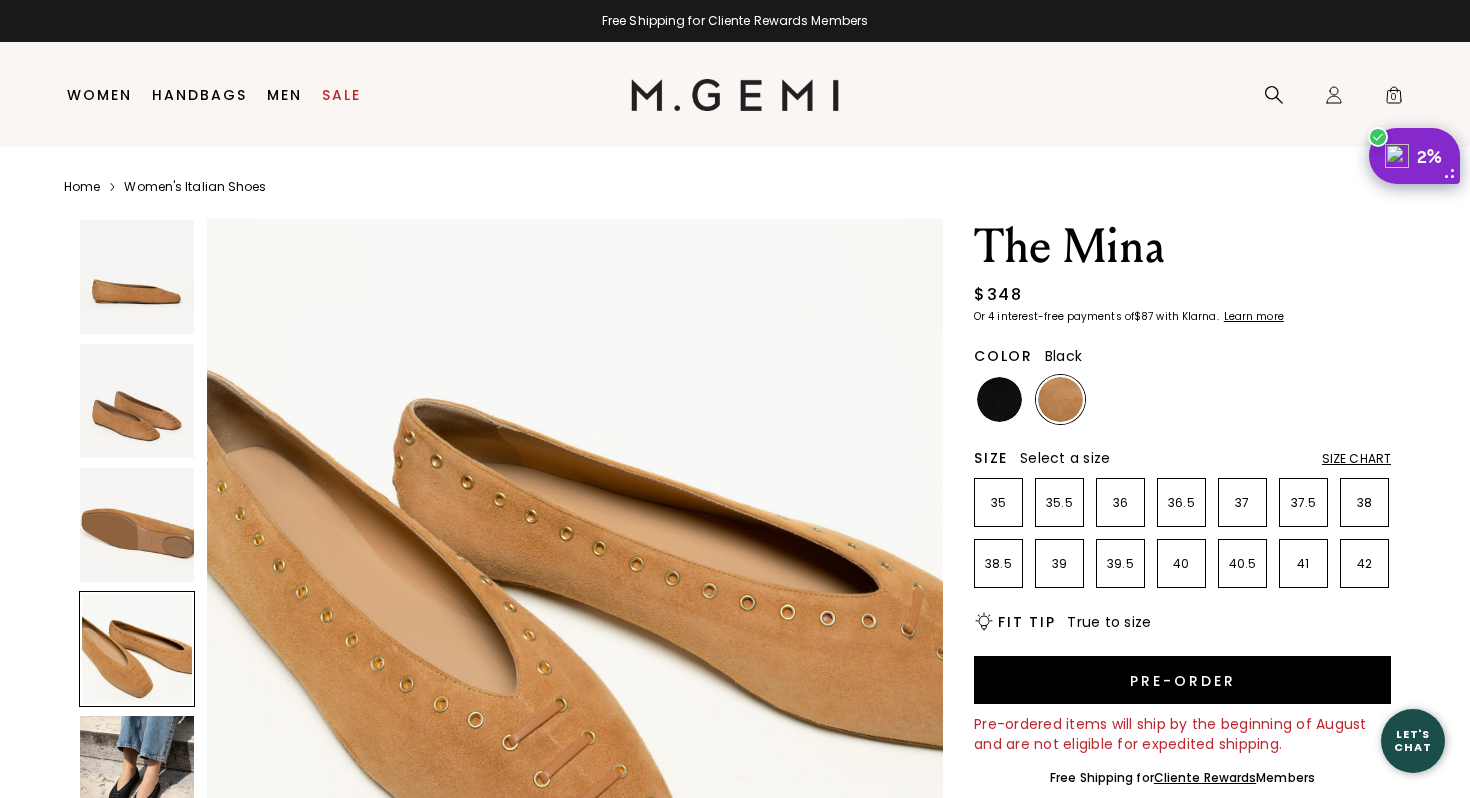 click at bounding box center (999, 399) 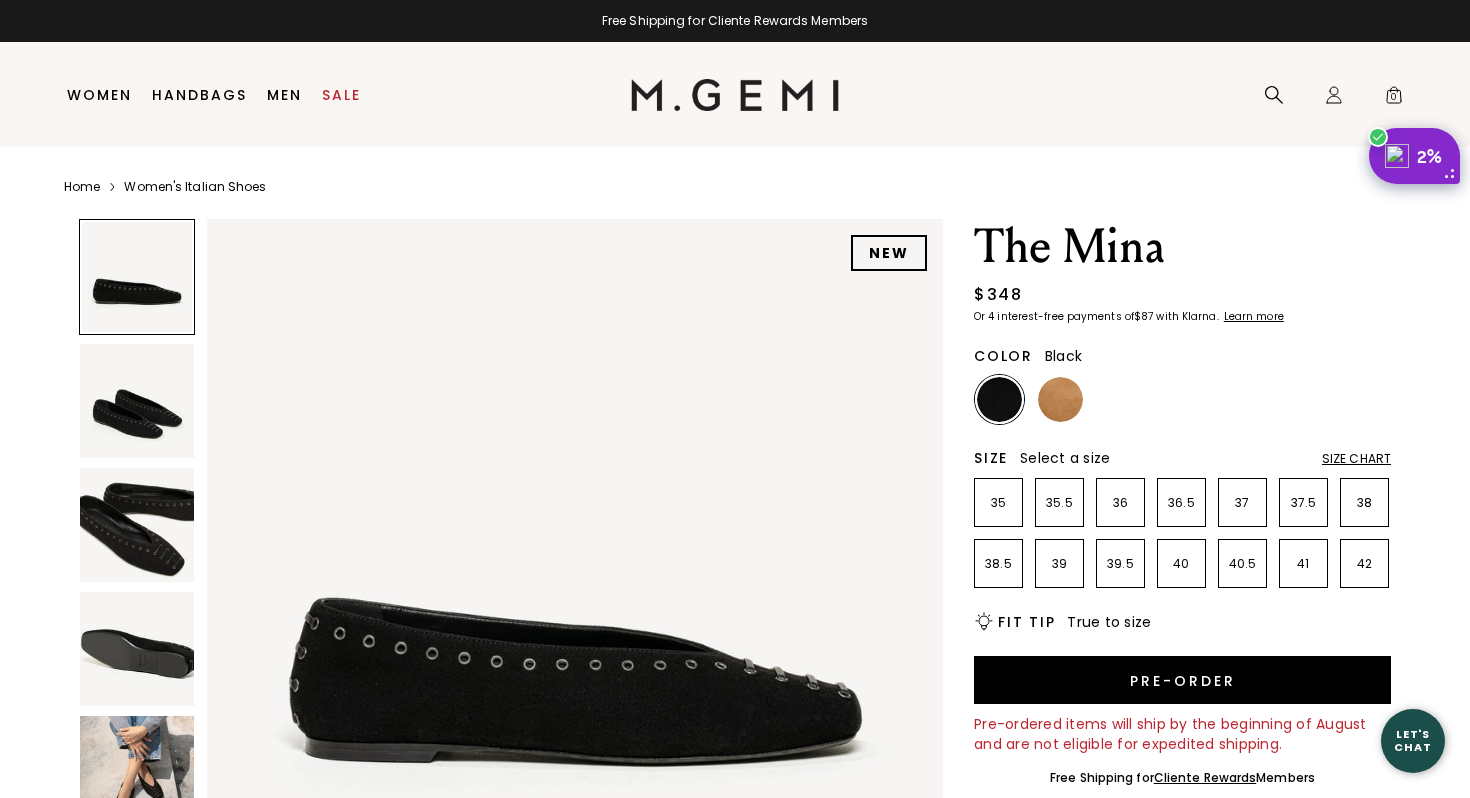 scroll, scrollTop: 0, scrollLeft: 0, axis: both 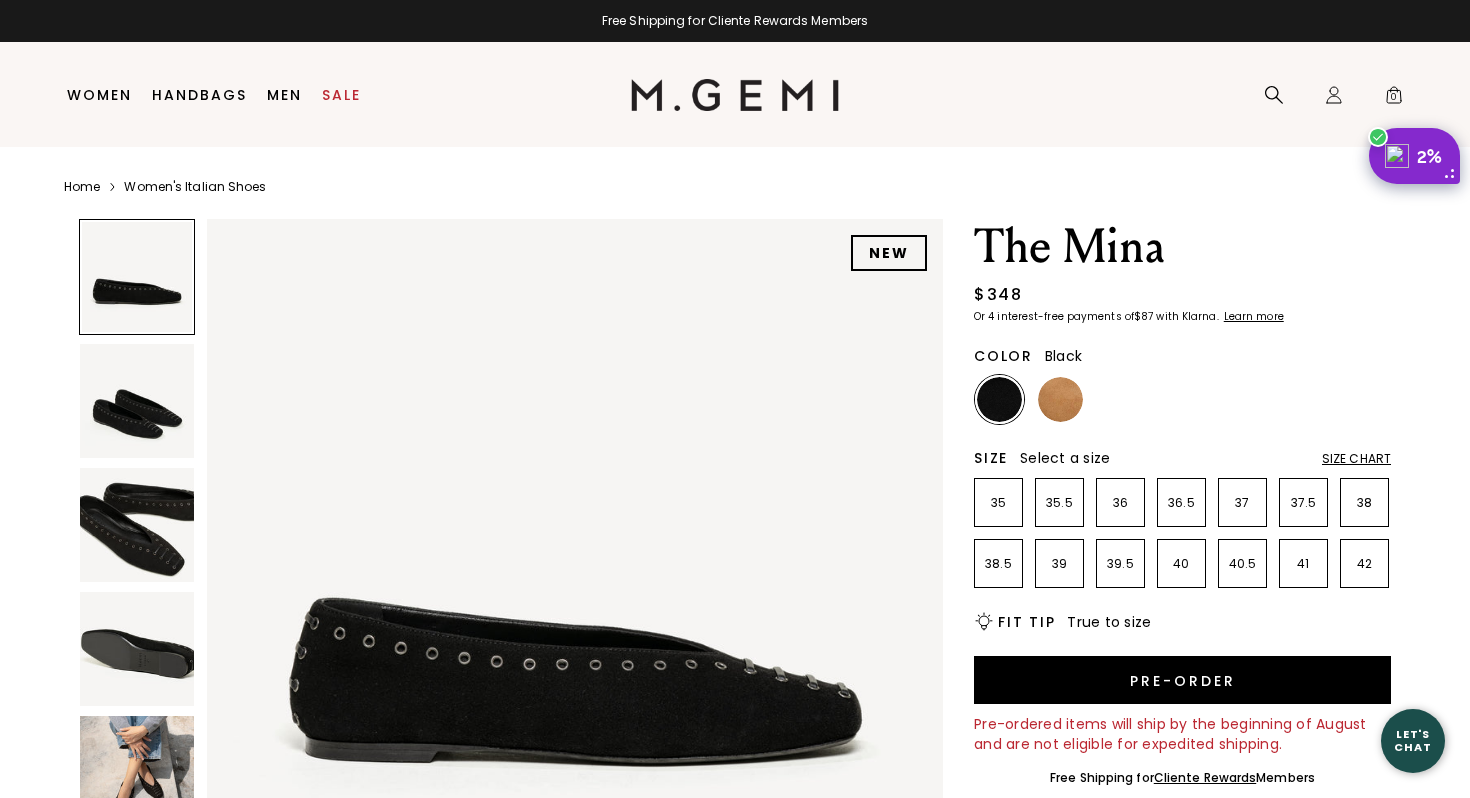 click at bounding box center (137, 649) 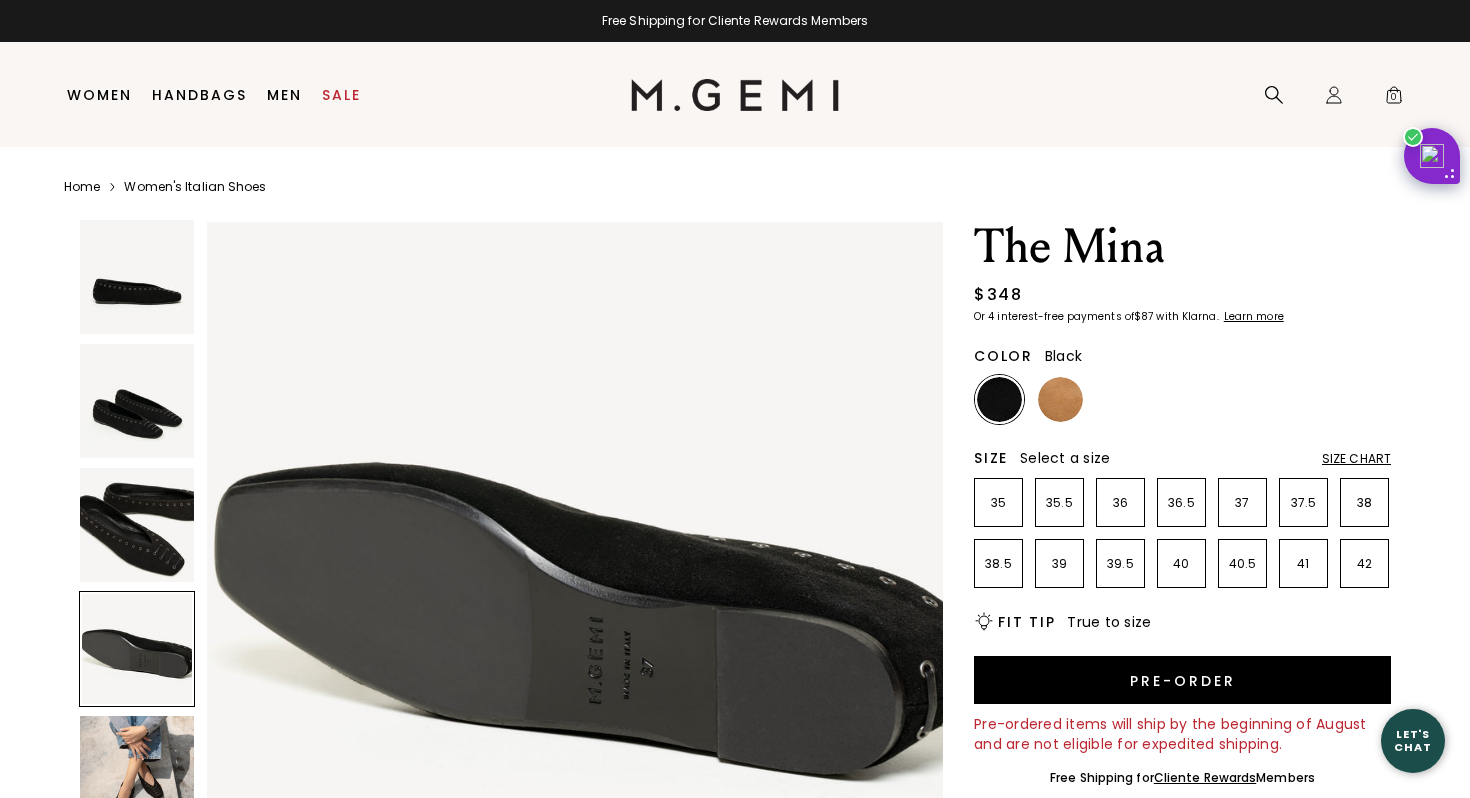 scroll, scrollTop: 2268, scrollLeft: 0, axis: vertical 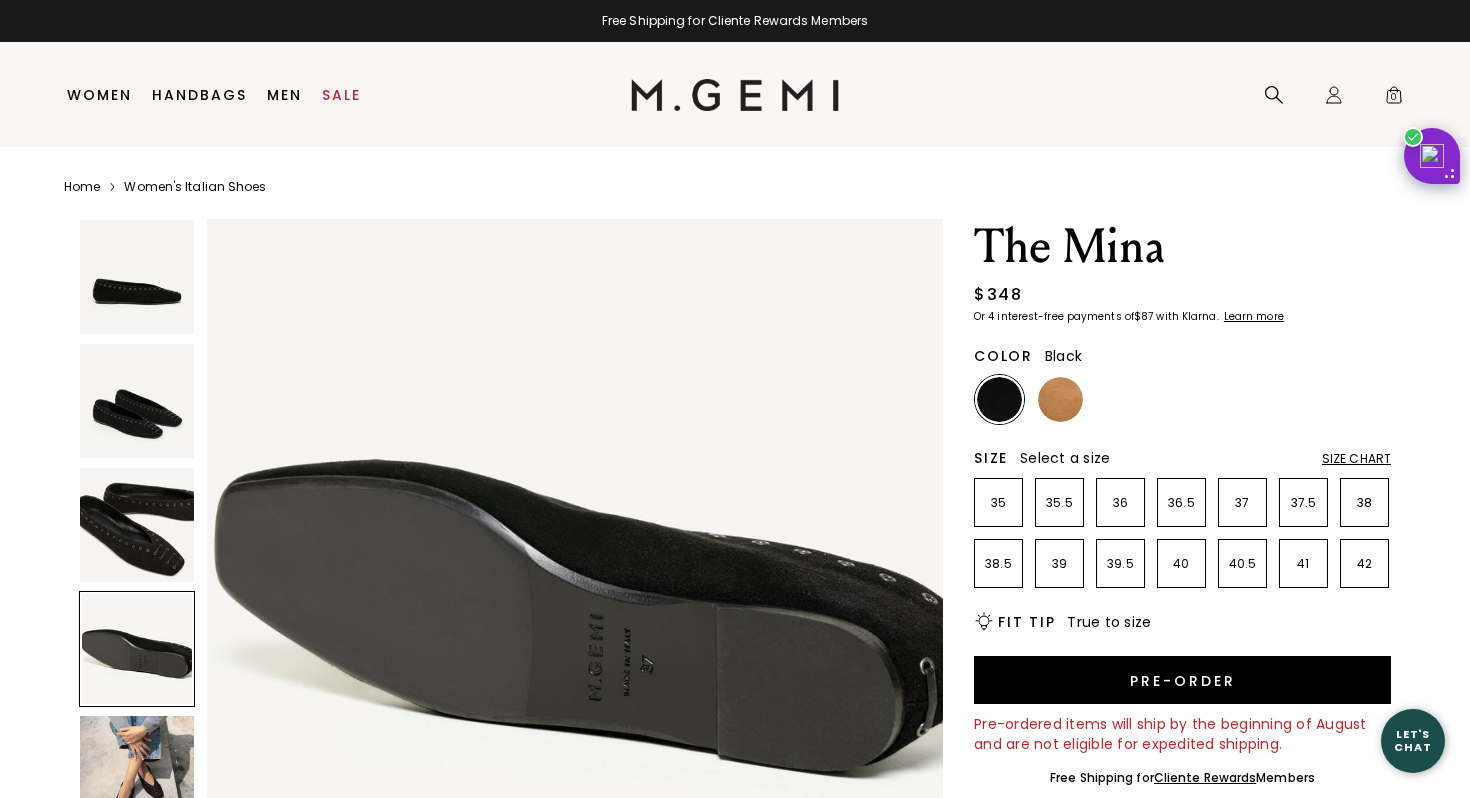 click at bounding box center [137, 525] 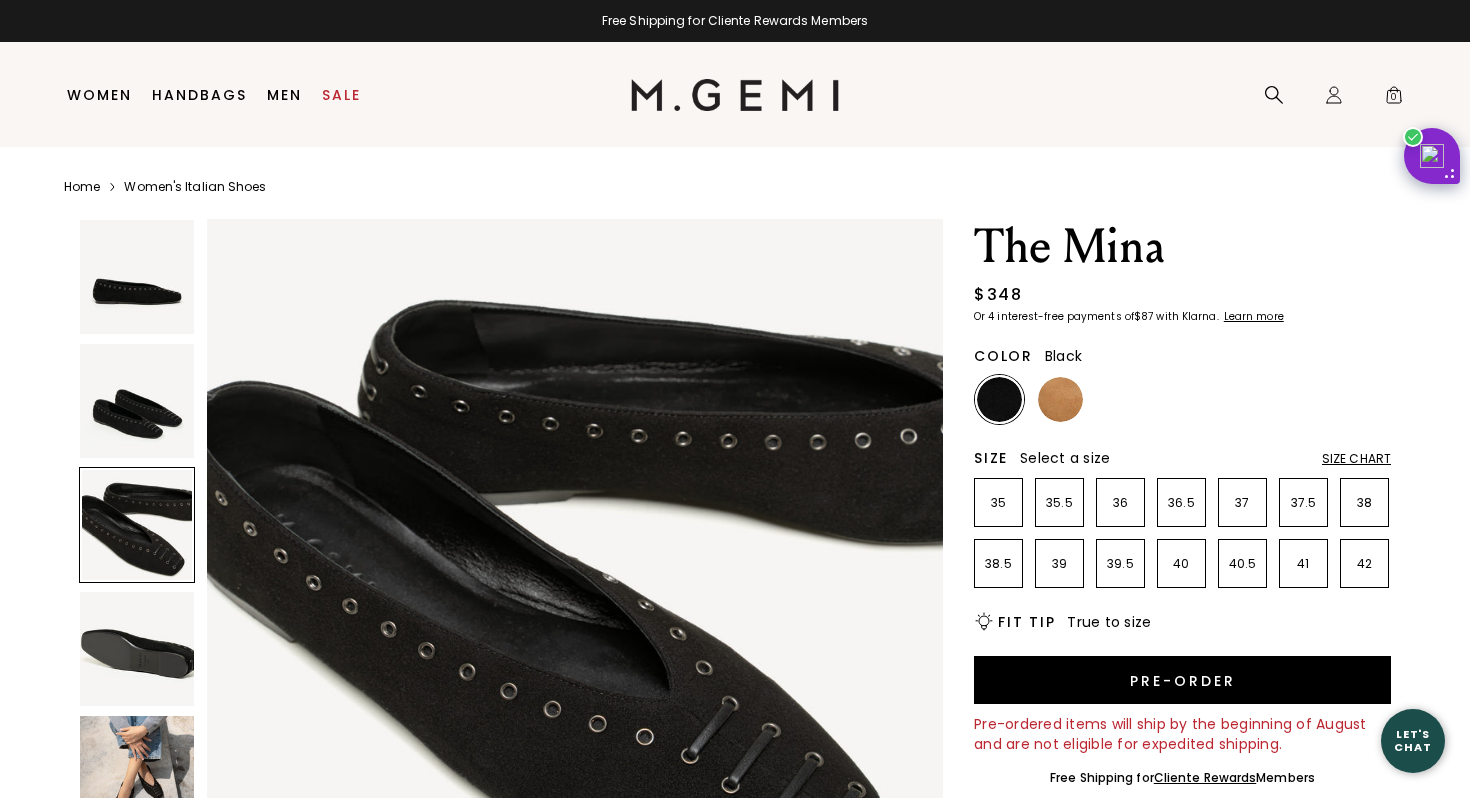 scroll, scrollTop: 1512, scrollLeft: 0, axis: vertical 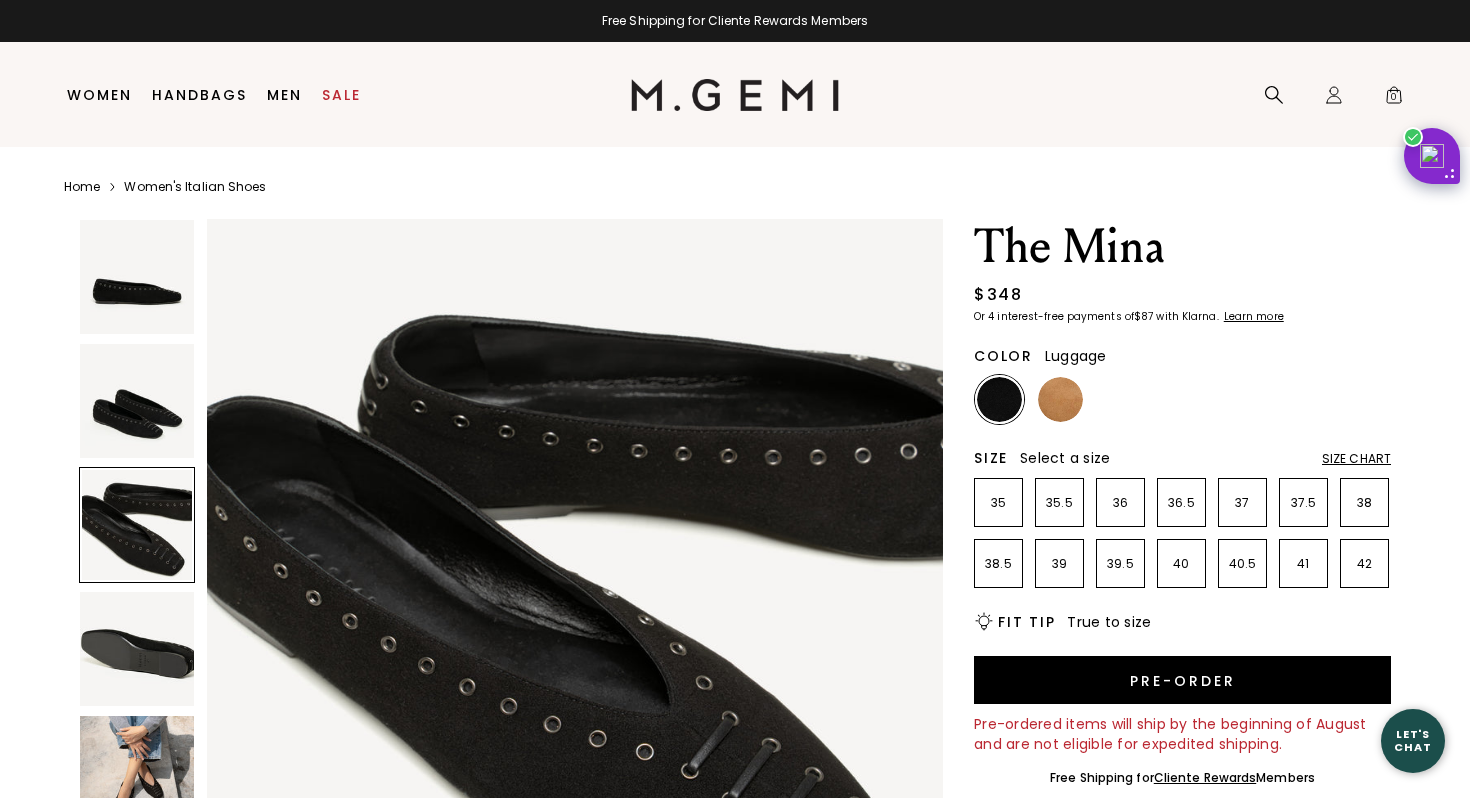 click at bounding box center [1060, 399] 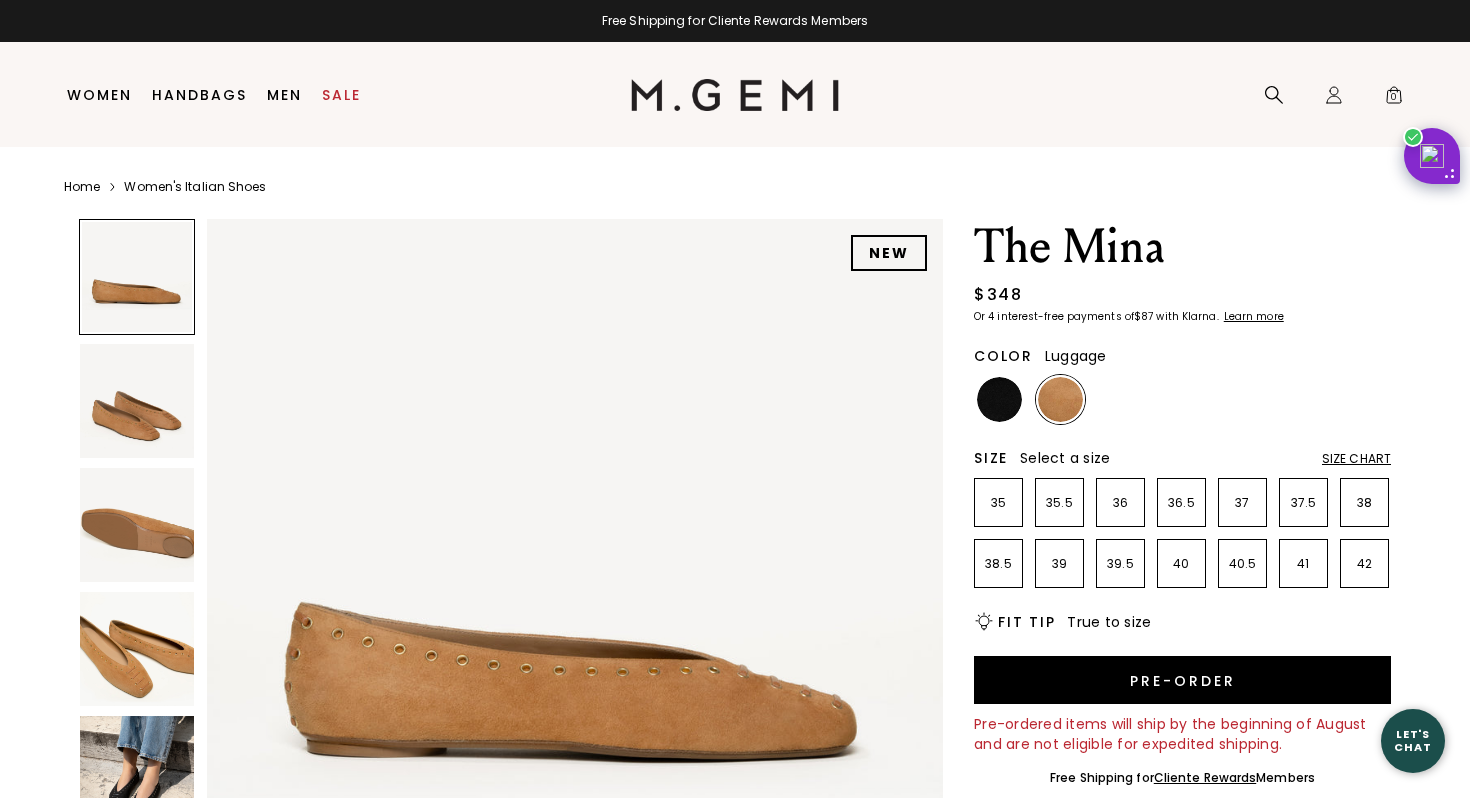 scroll, scrollTop: 0, scrollLeft: 0, axis: both 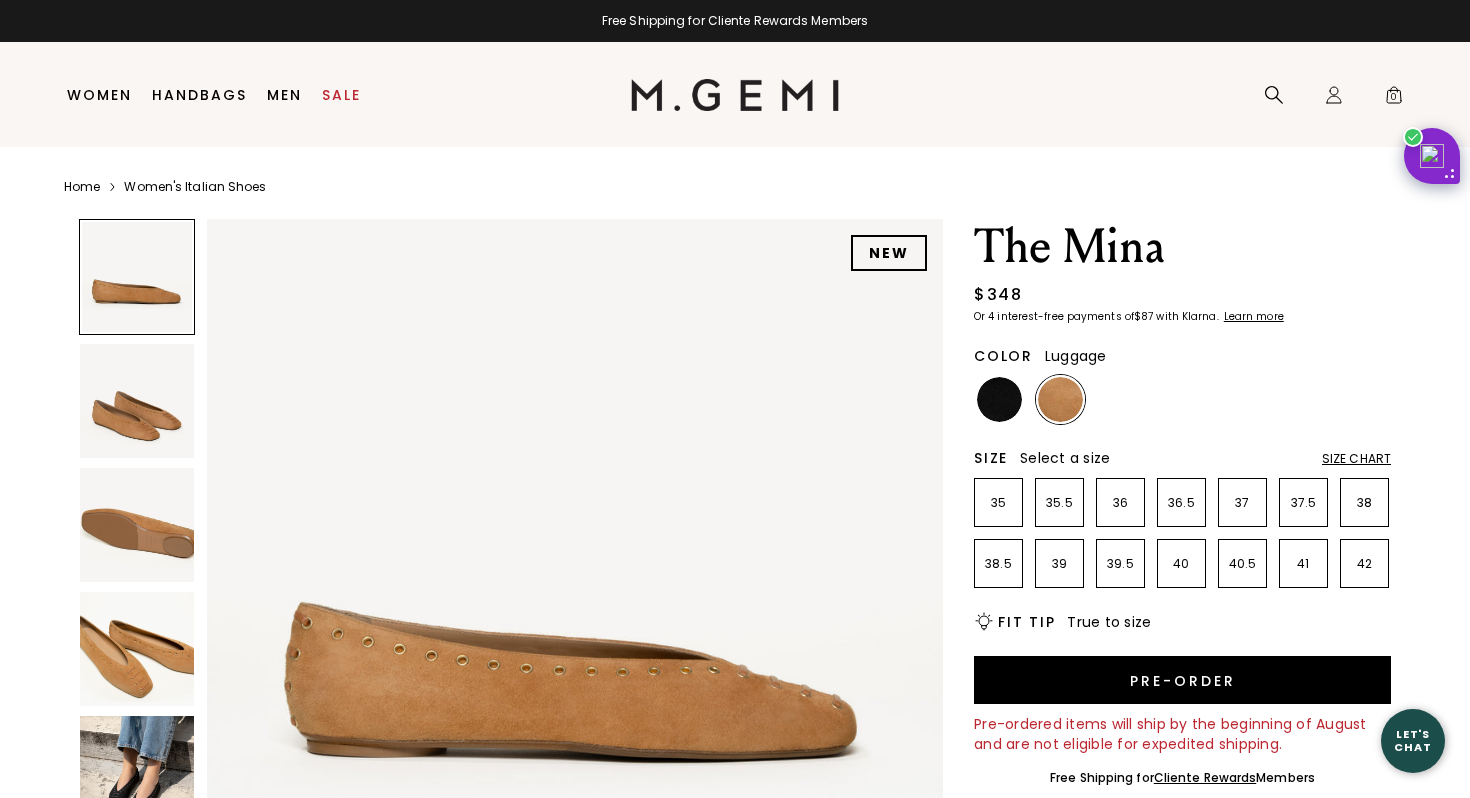 click on "Size Chart" at bounding box center (1356, 459) 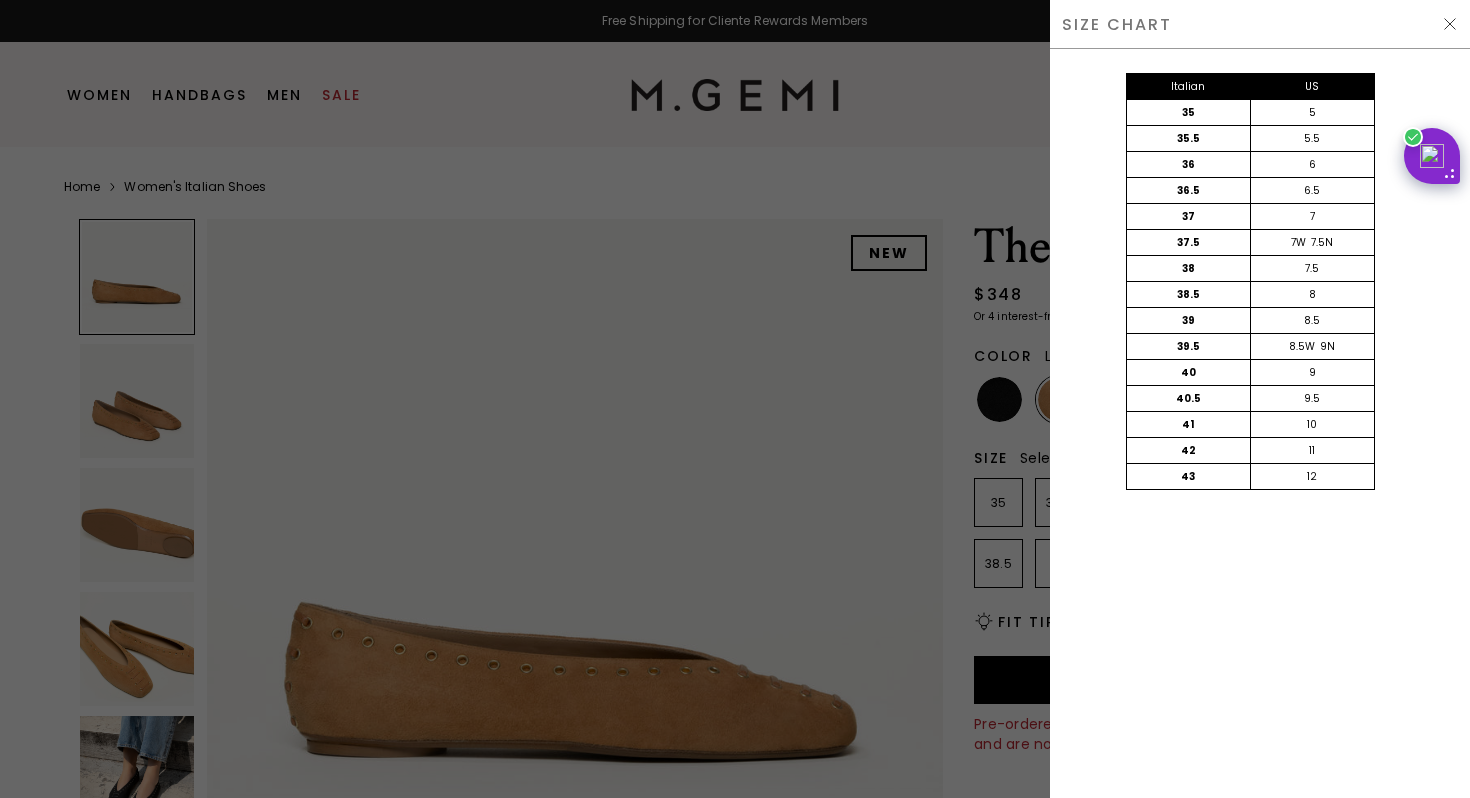click at bounding box center [1450, 24] 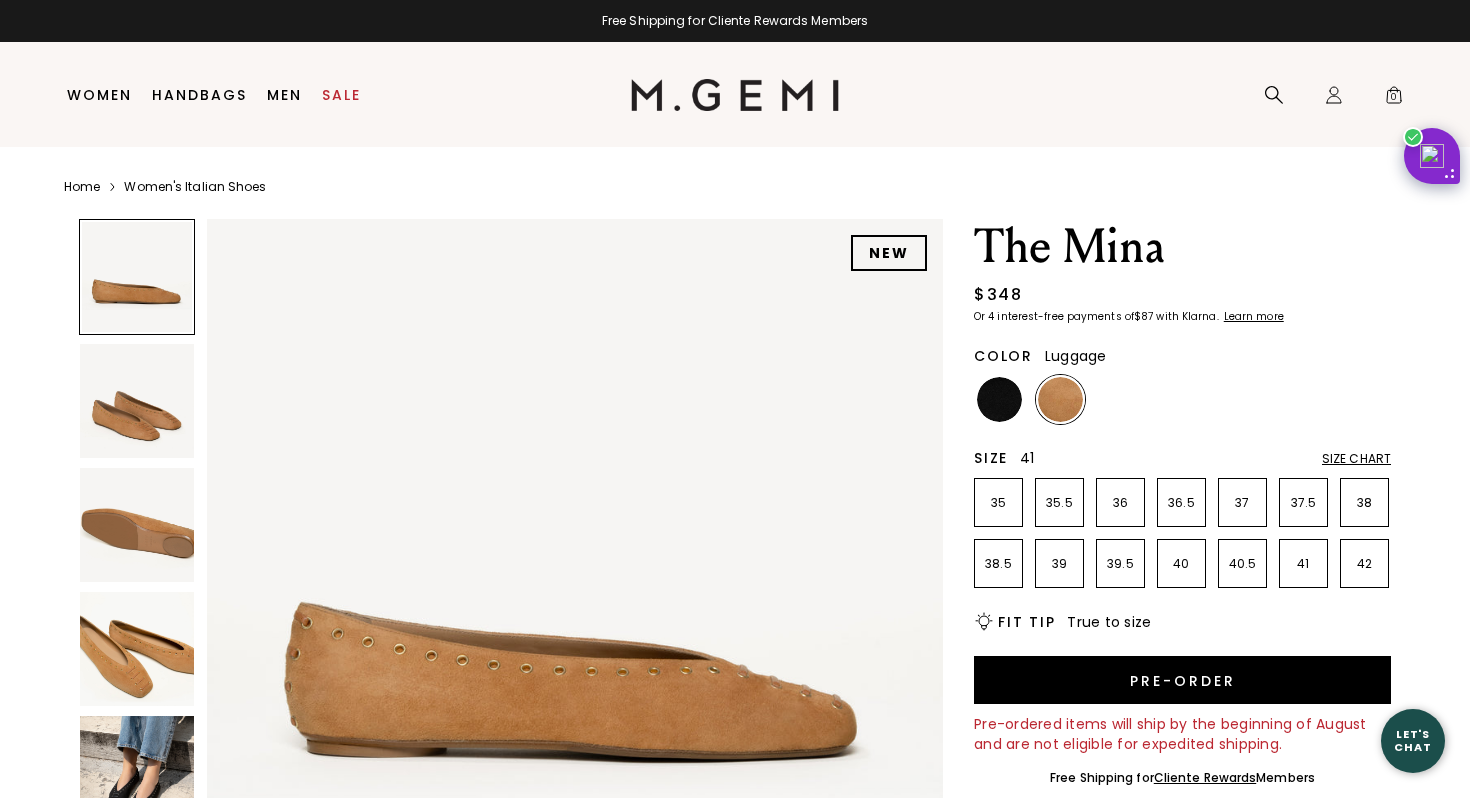 click on "41" at bounding box center (1303, 564) 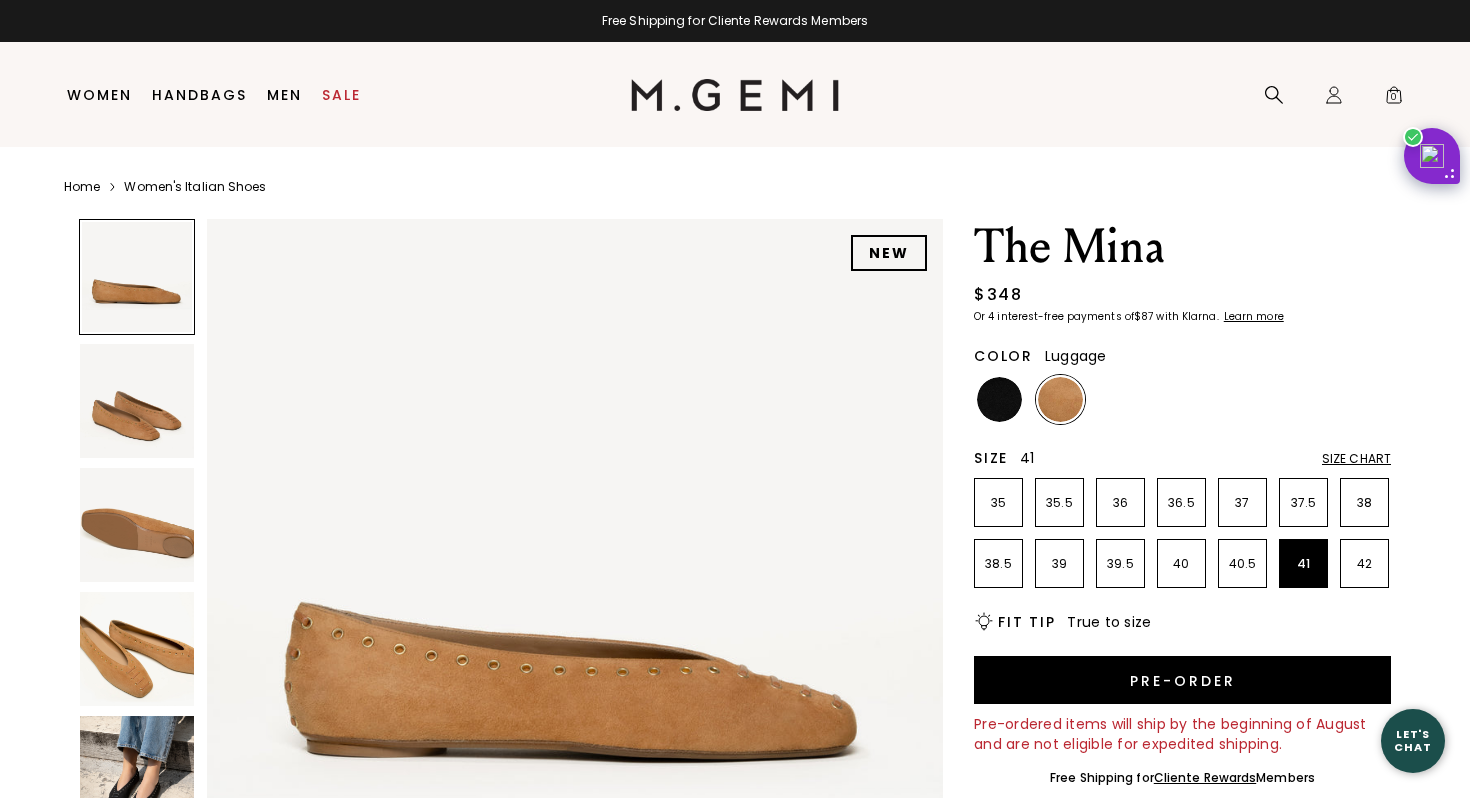 scroll, scrollTop: 0, scrollLeft: 0, axis: both 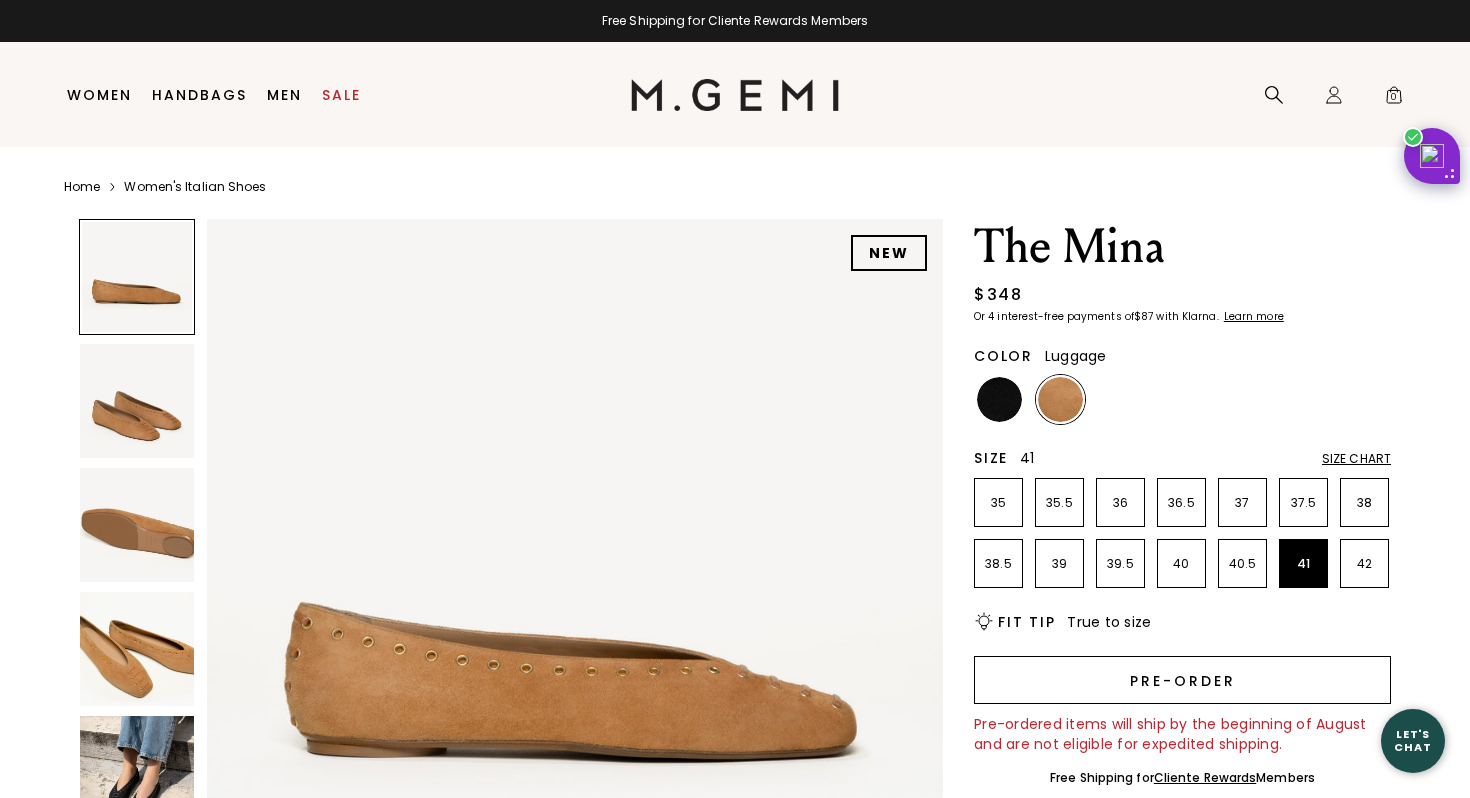 click on "Pre-order" at bounding box center (1182, 680) 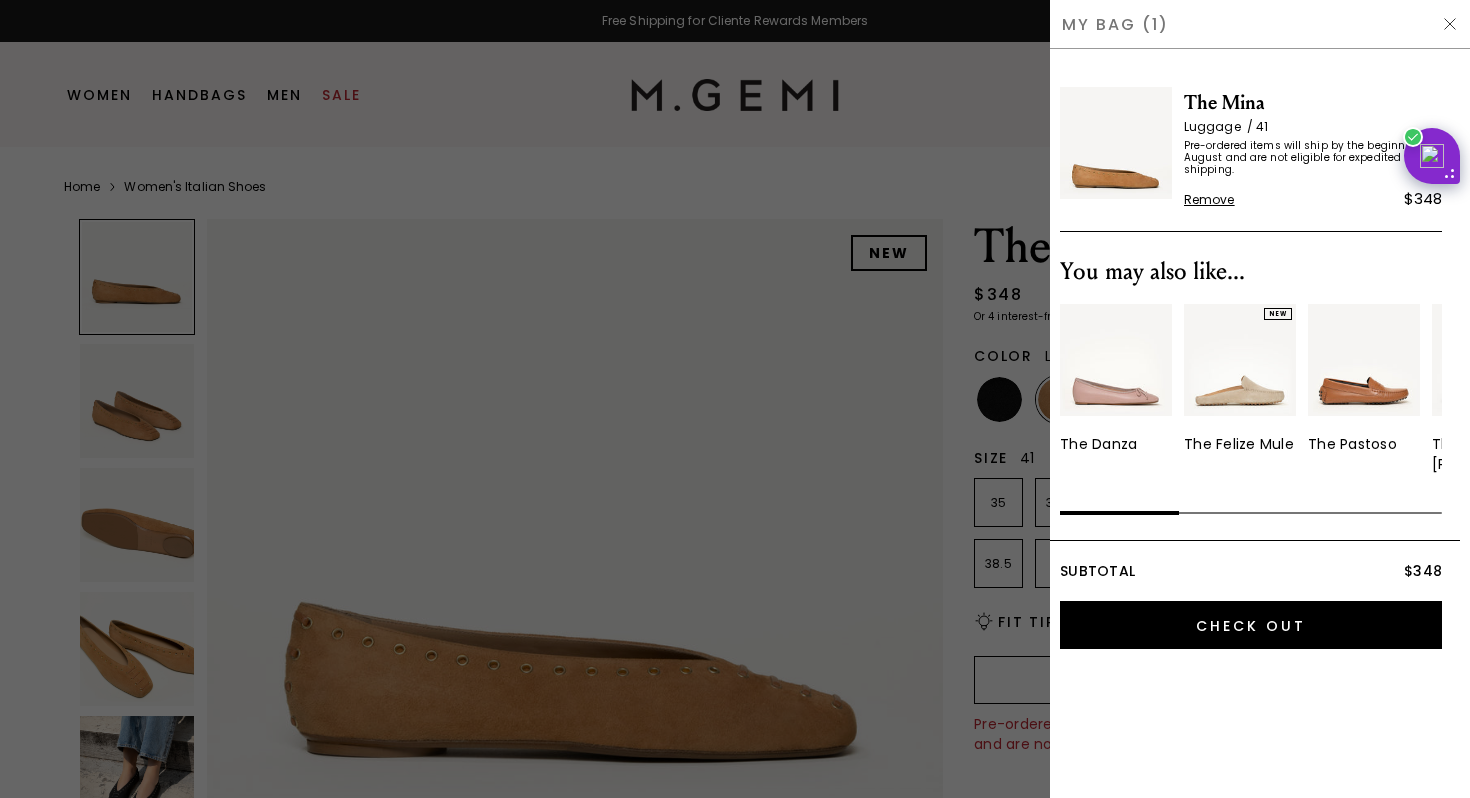 scroll, scrollTop: 0, scrollLeft: 0, axis: both 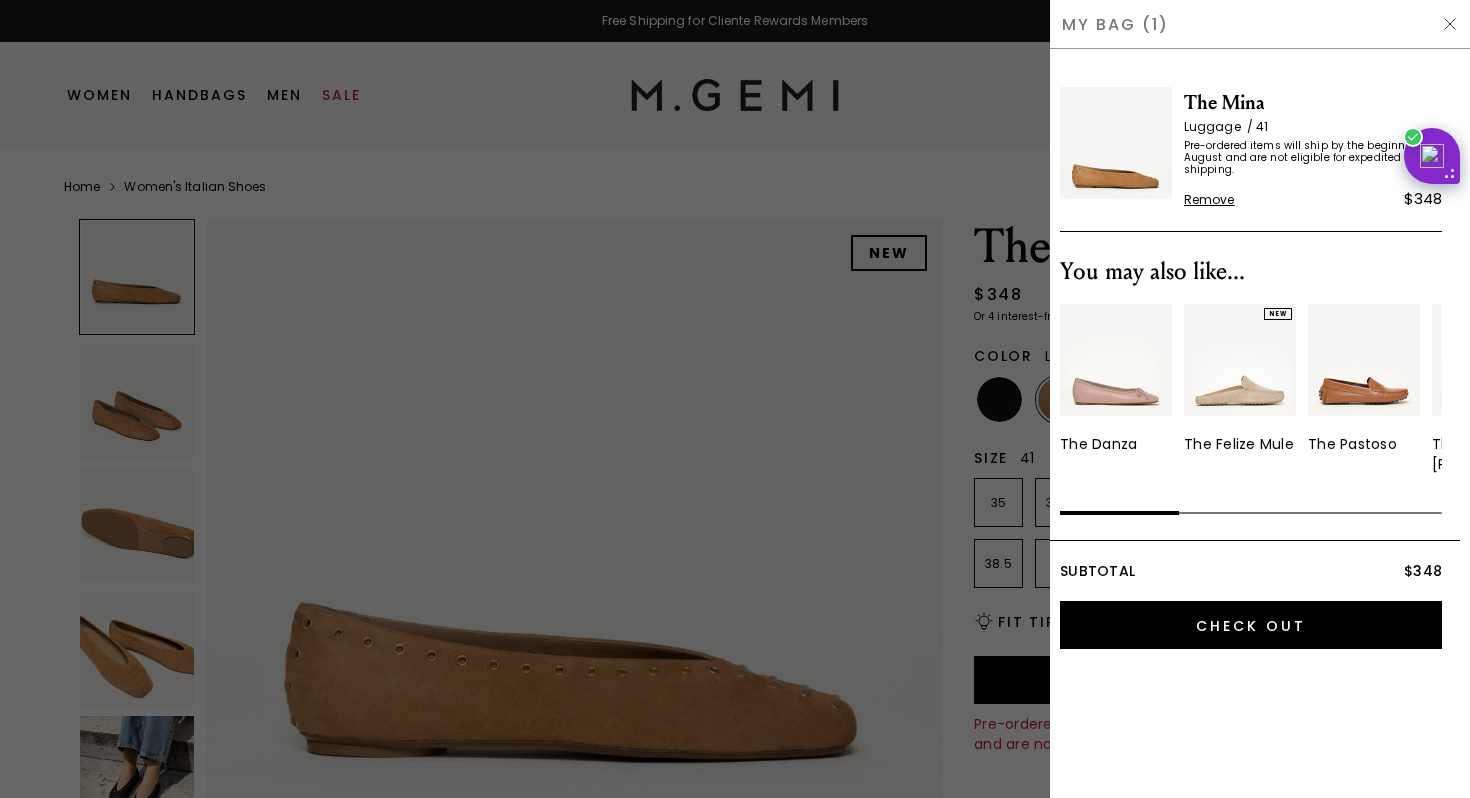 click at bounding box center (1450, 24) 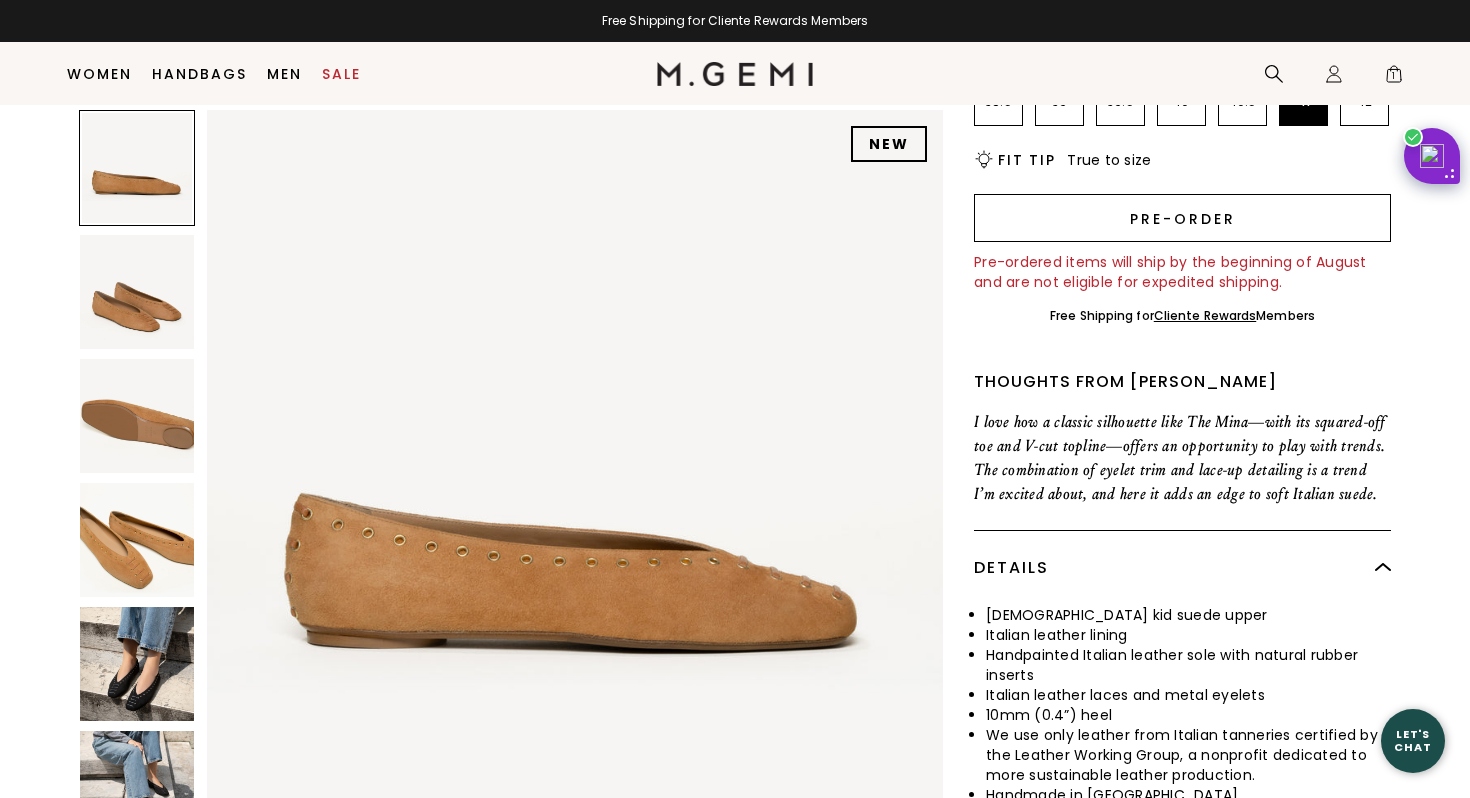 scroll, scrollTop: 0, scrollLeft: 0, axis: both 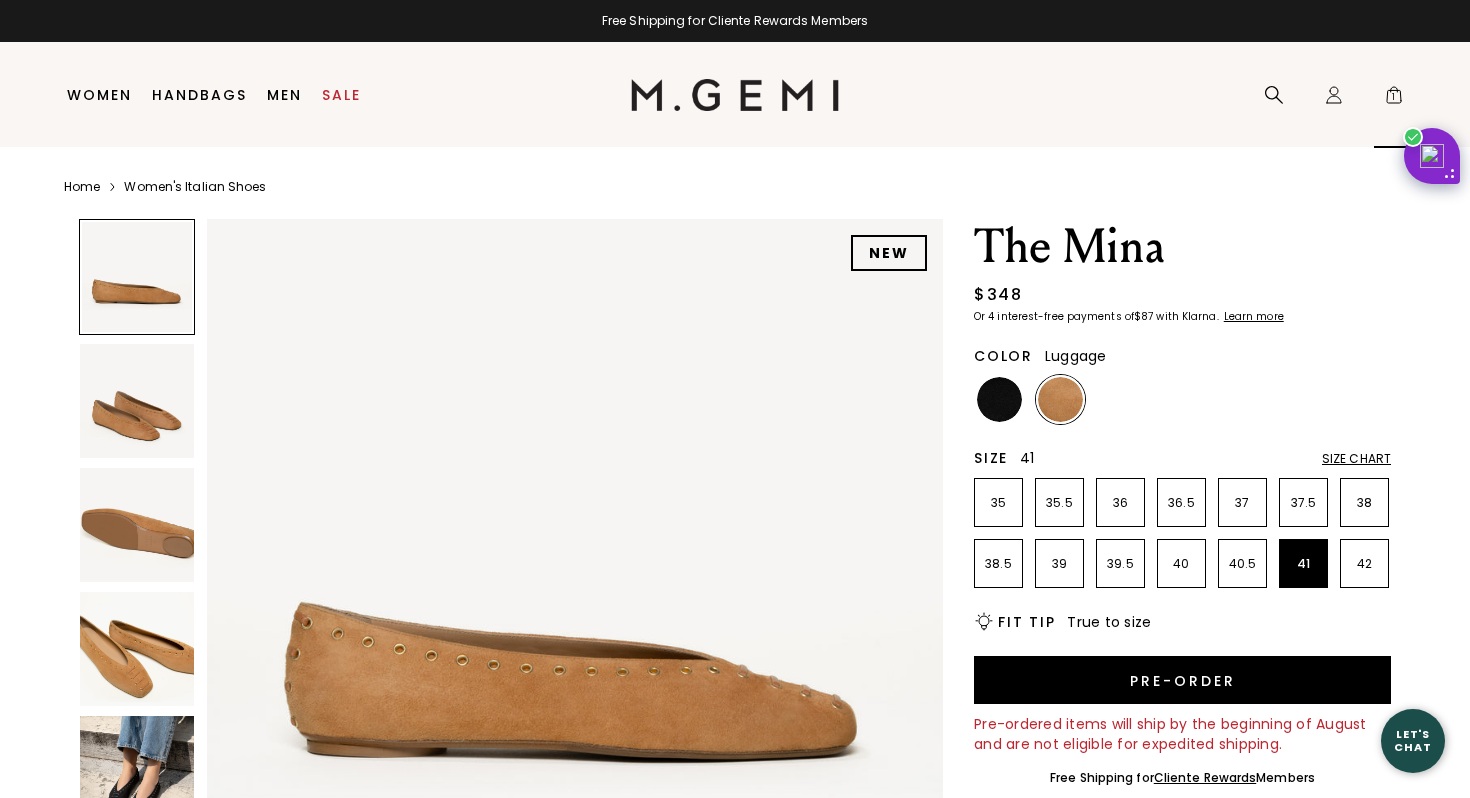 click on "1" at bounding box center [1394, 99] 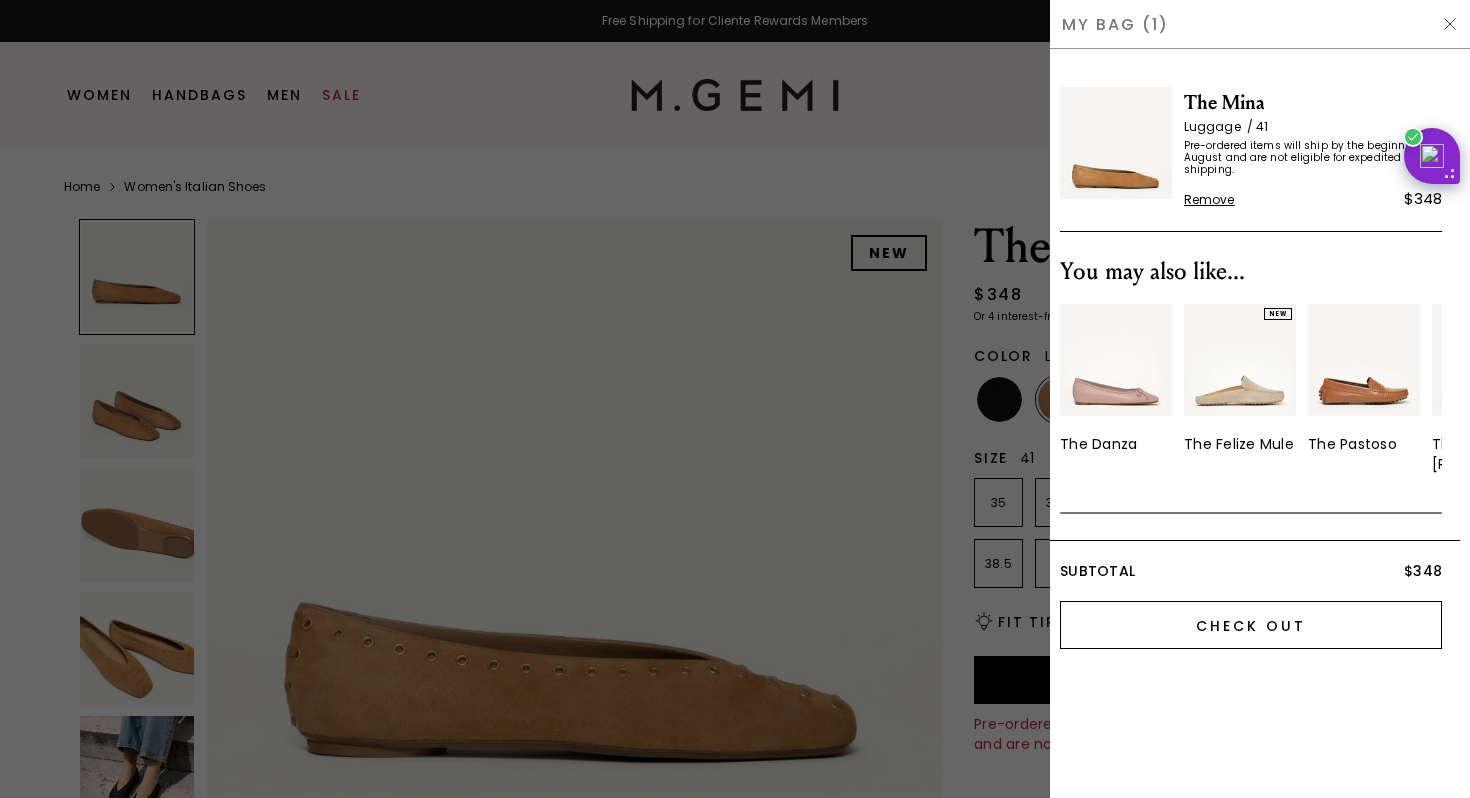 click on "Check Out" at bounding box center (1251, 625) 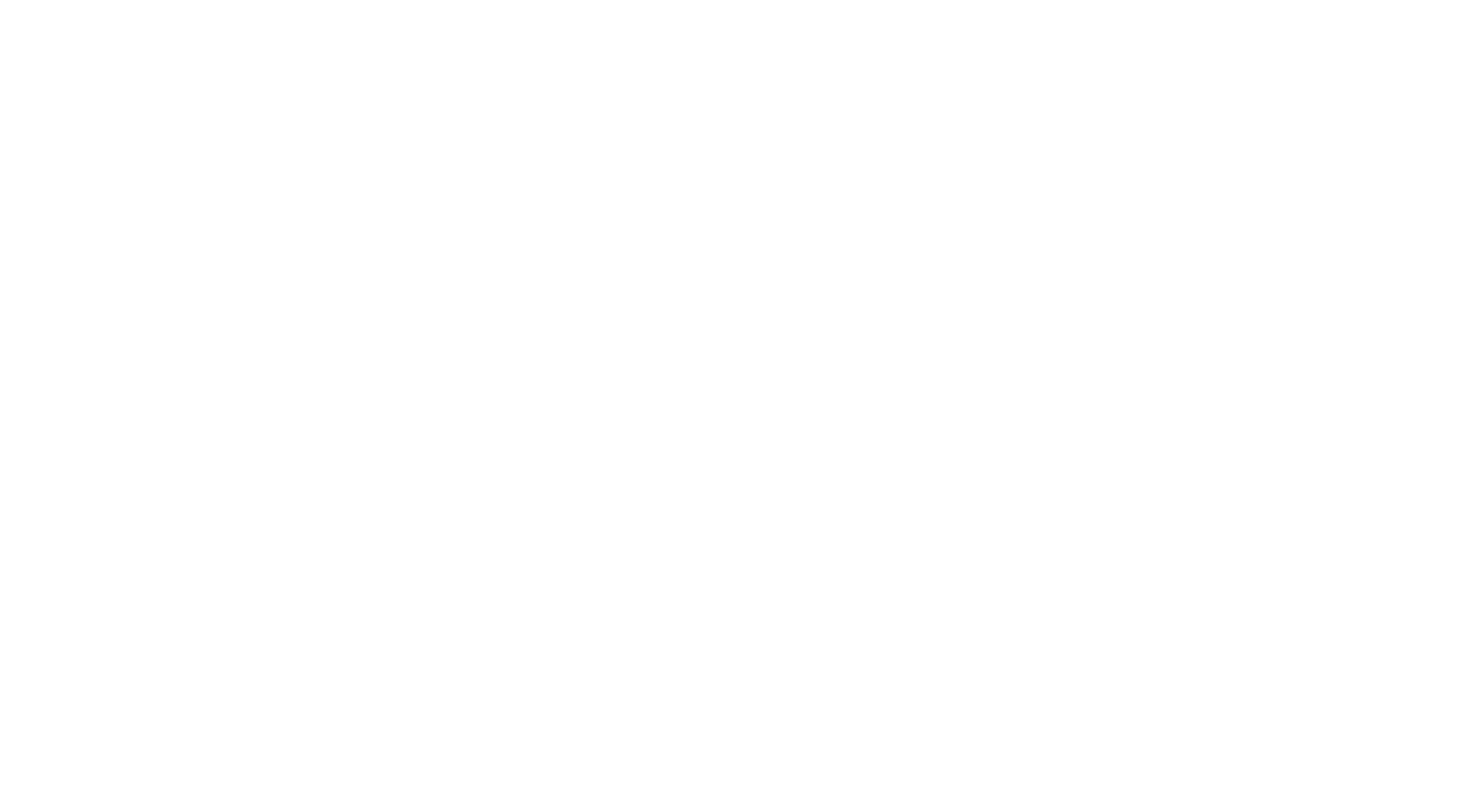 scroll, scrollTop: 0, scrollLeft: 0, axis: both 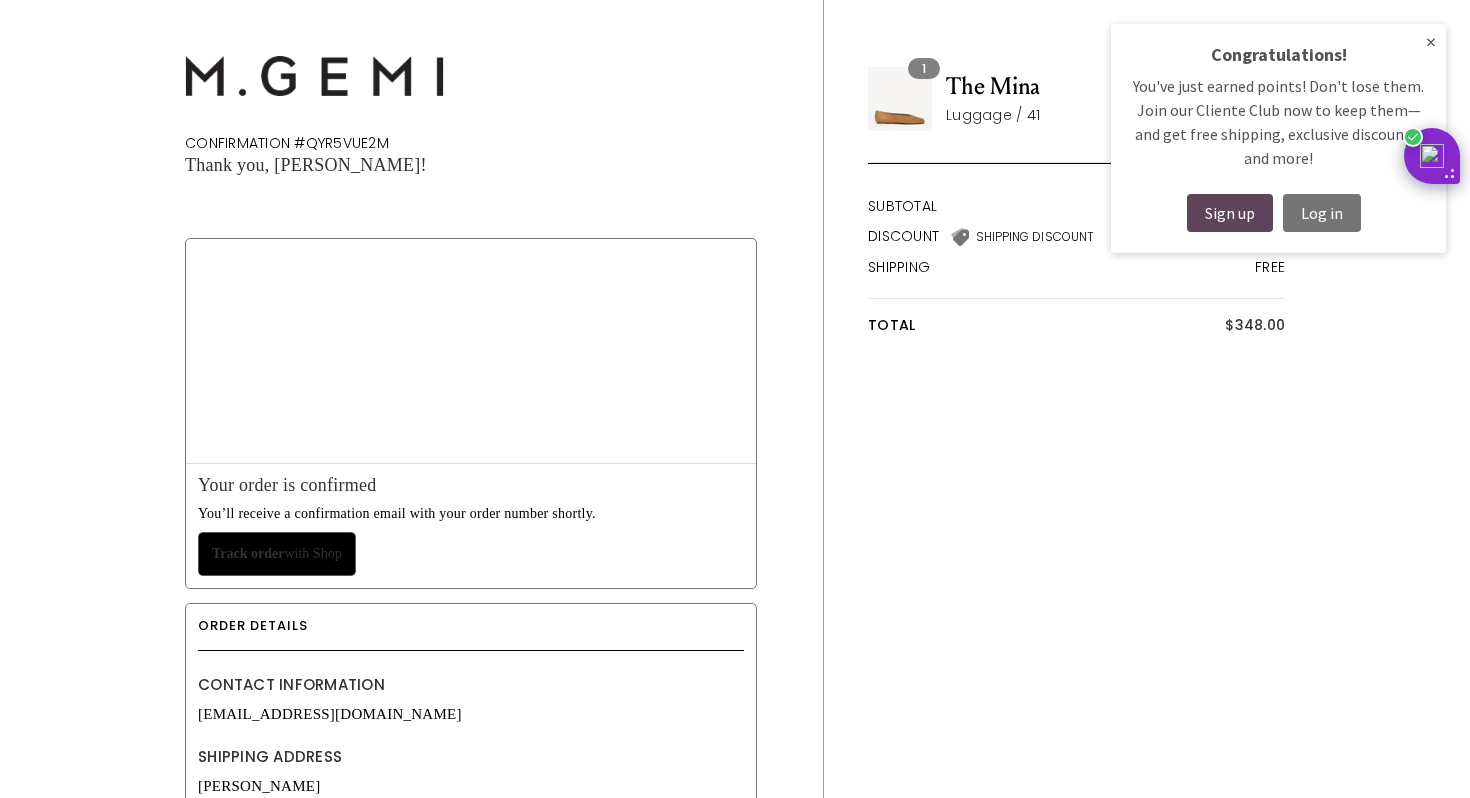 click on "Sign up" at bounding box center [1230, 213] 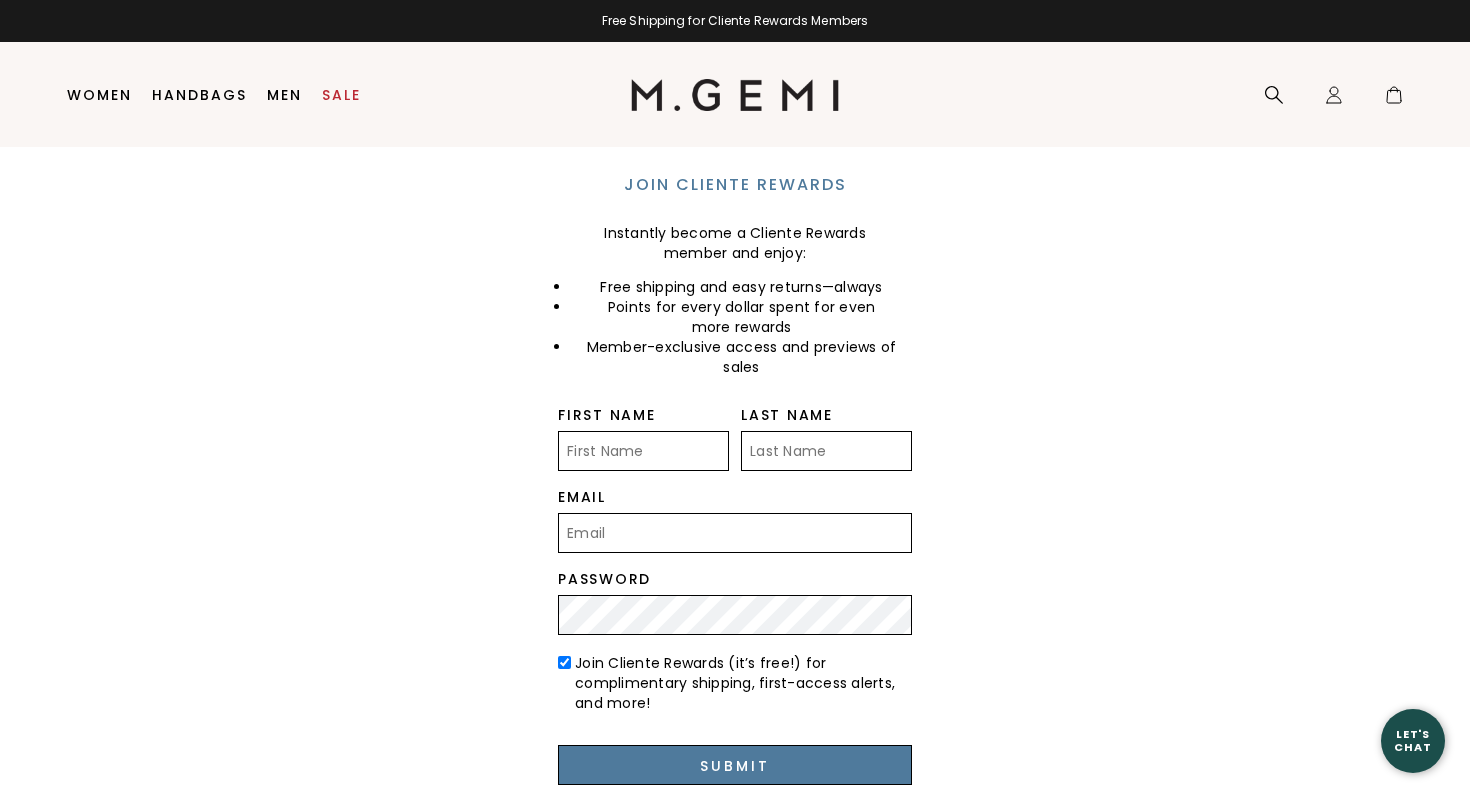 scroll, scrollTop: 0, scrollLeft: 0, axis: both 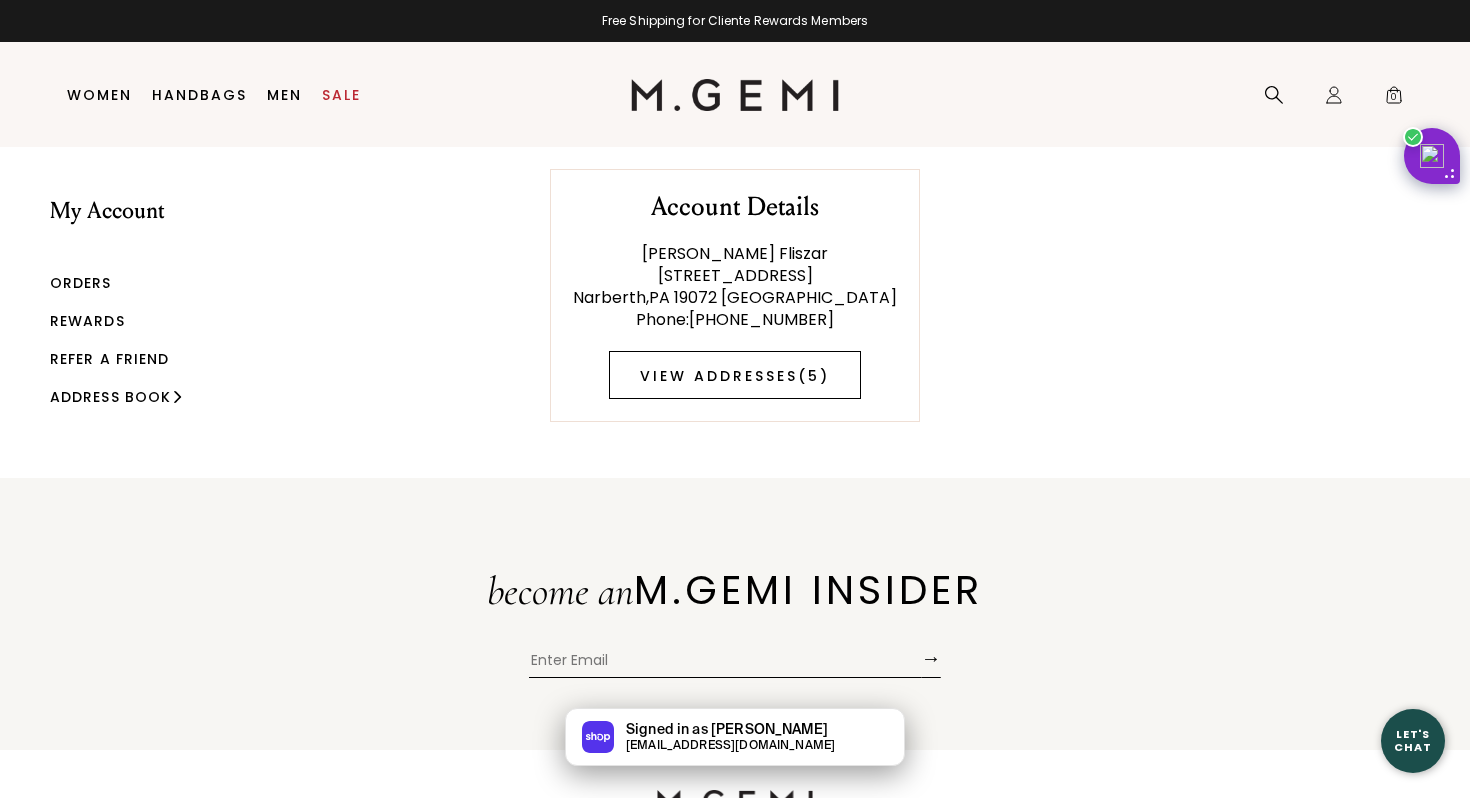 click on "View Addresses  ( 5 )" at bounding box center (735, 375) 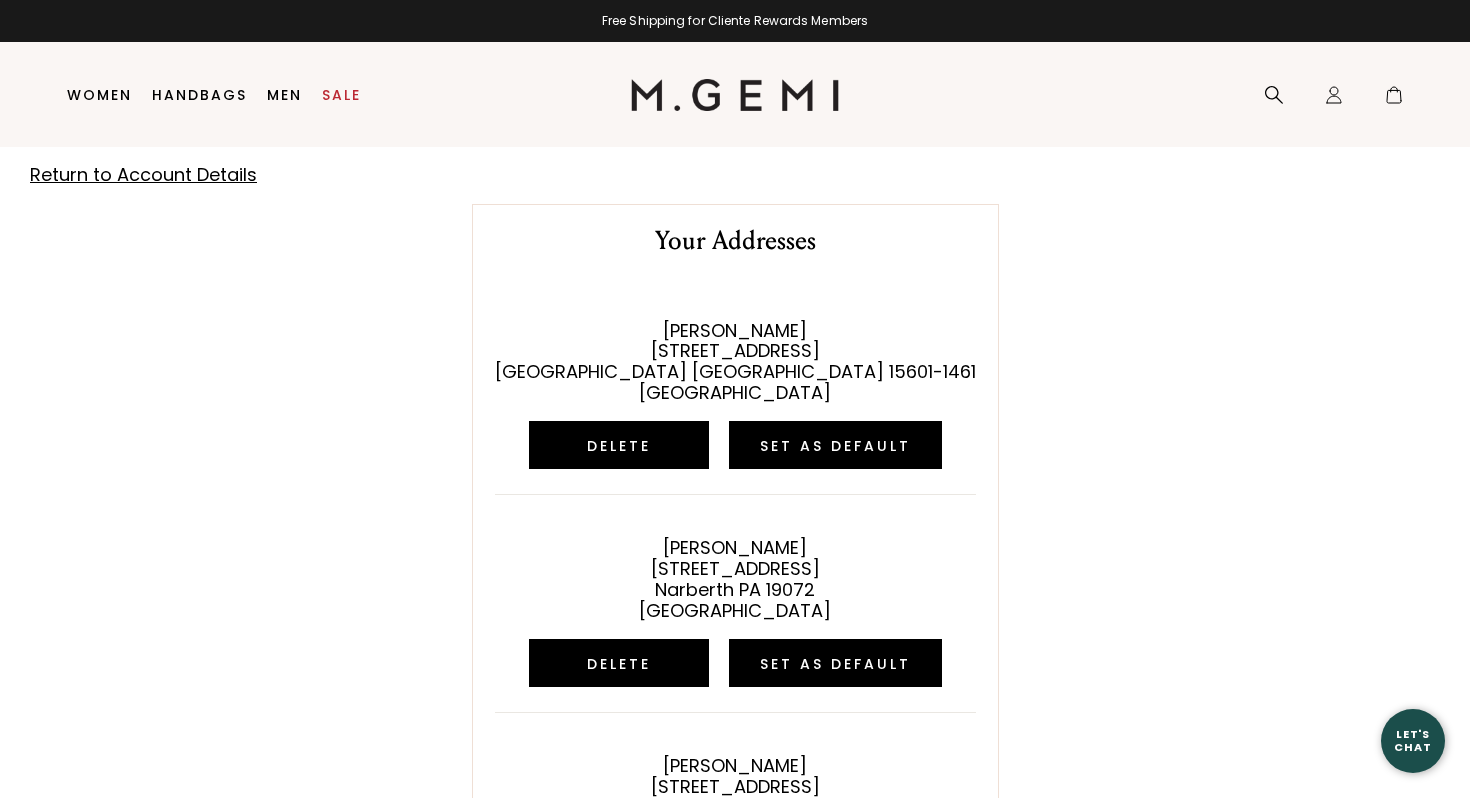 scroll, scrollTop: 0, scrollLeft: 0, axis: both 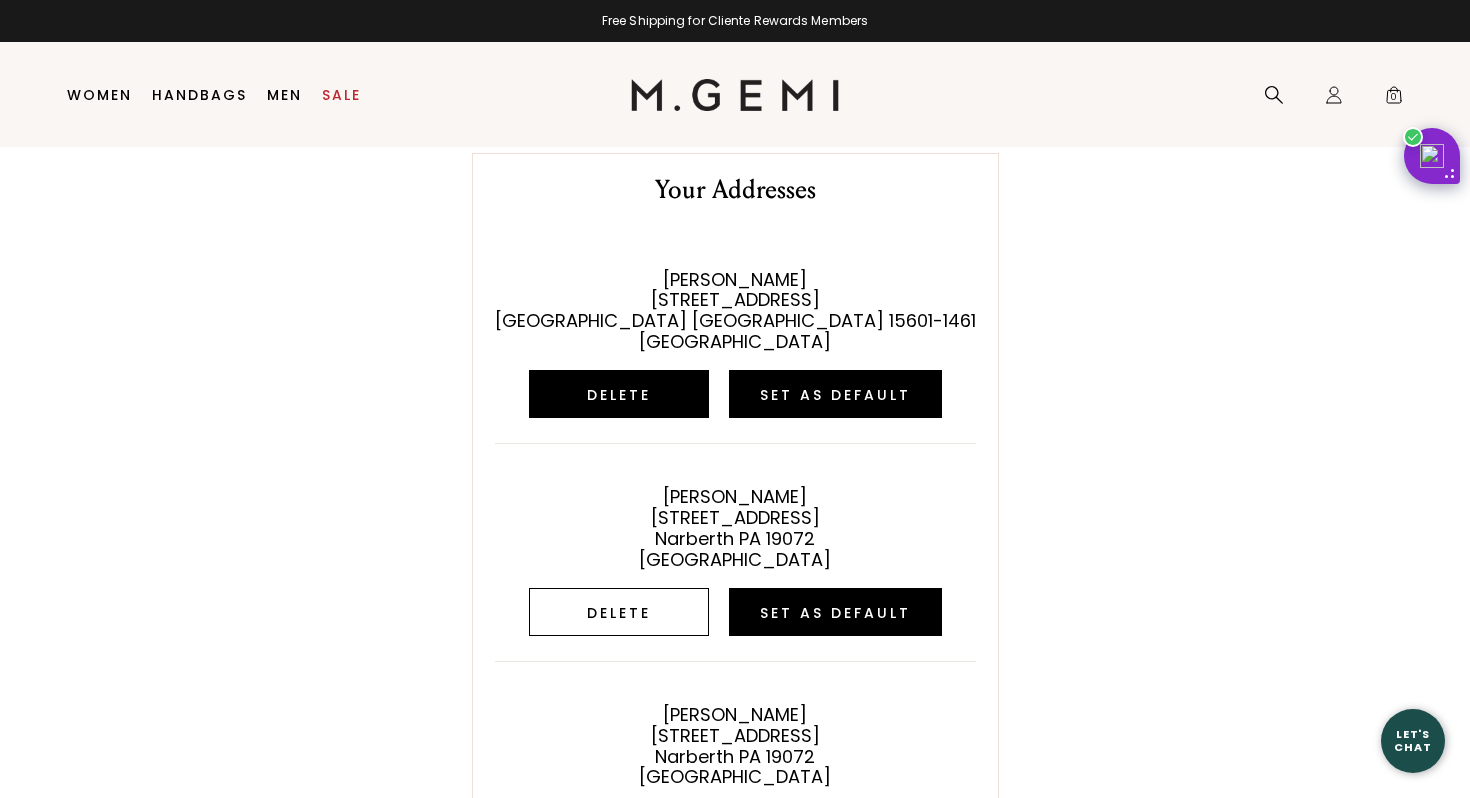 click on "Delete" at bounding box center [619, 612] 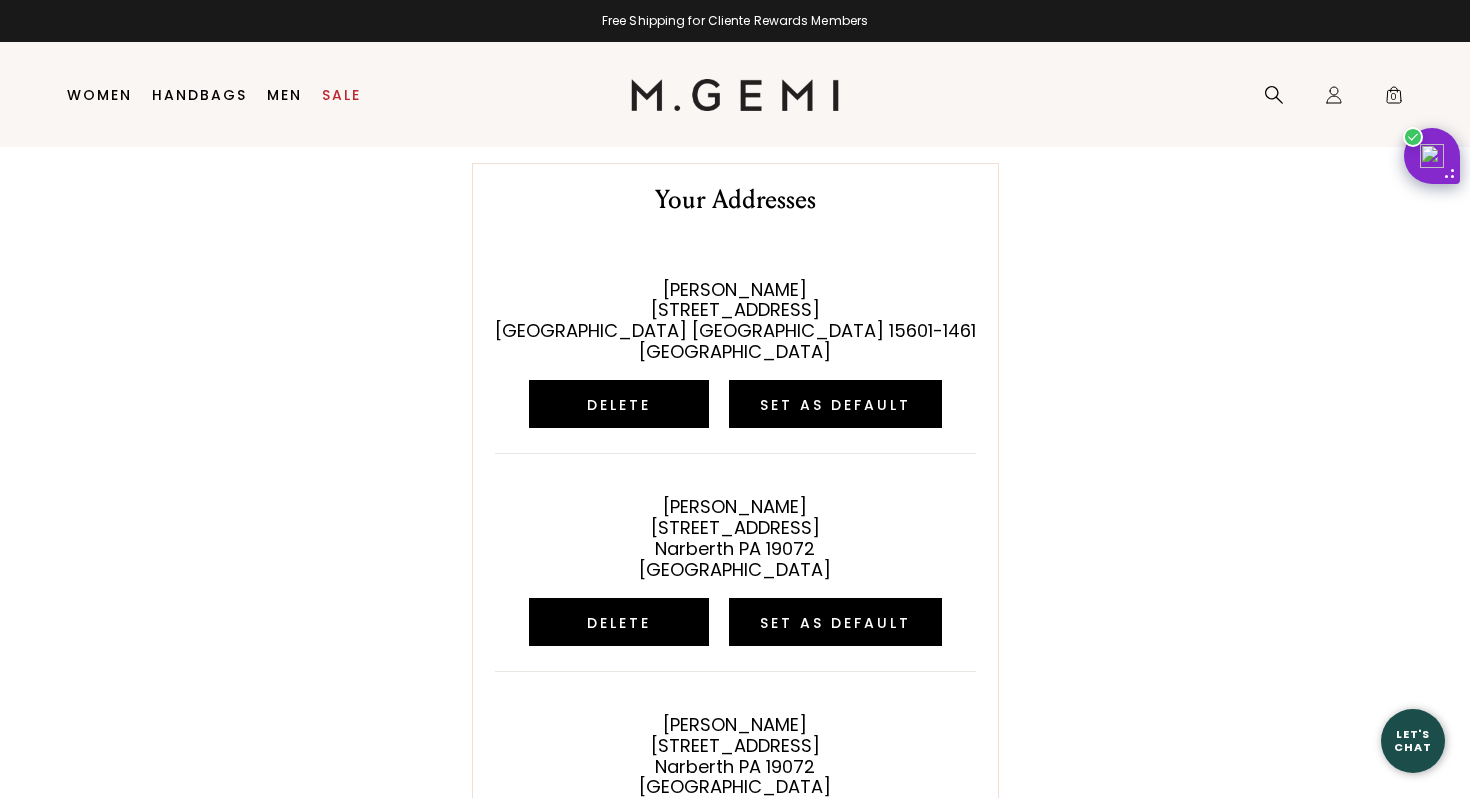 scroll, scrollTop: 41, scrollLeft: 0, axis: vertical 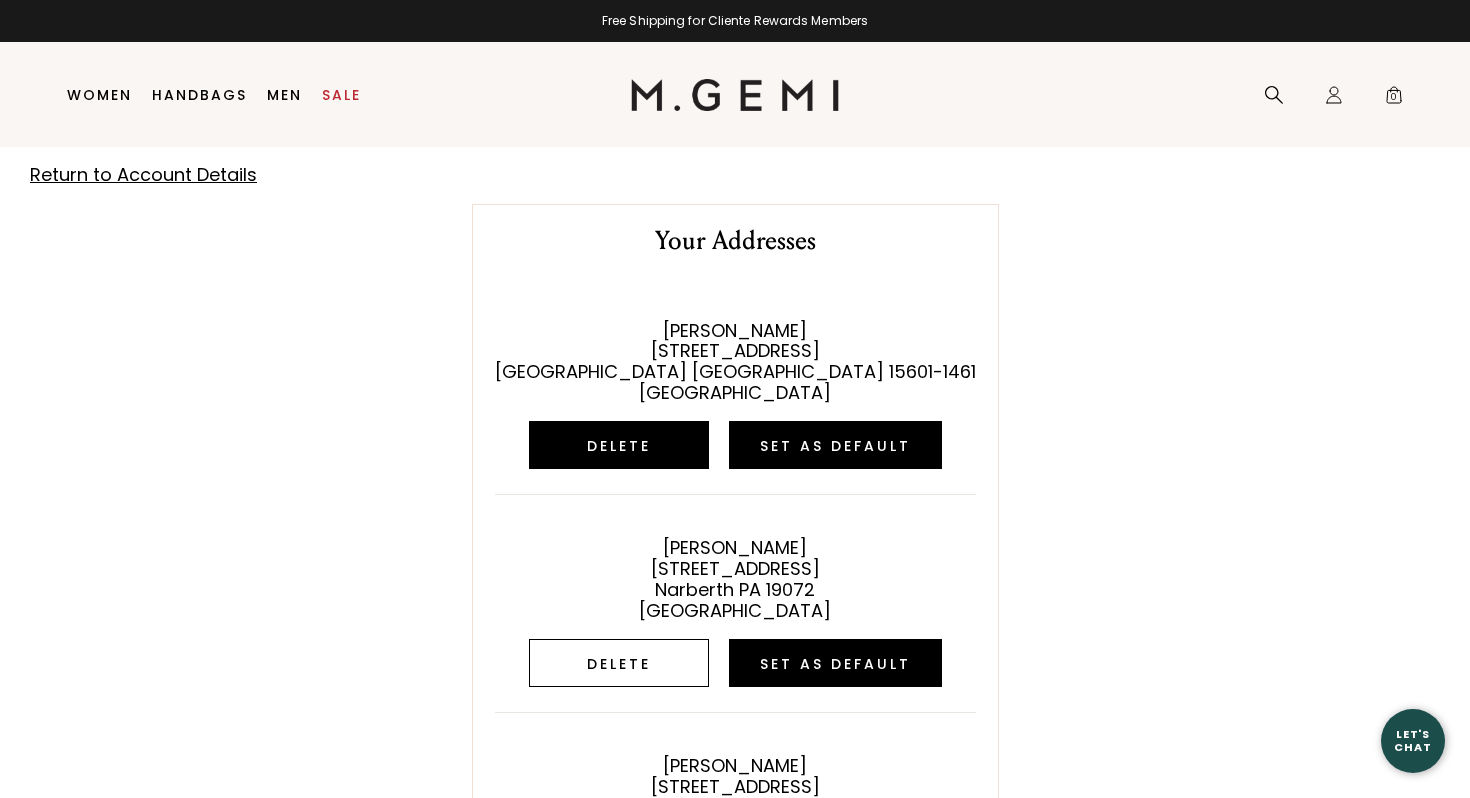 click on "Delete" at bounding box center [619, 663] 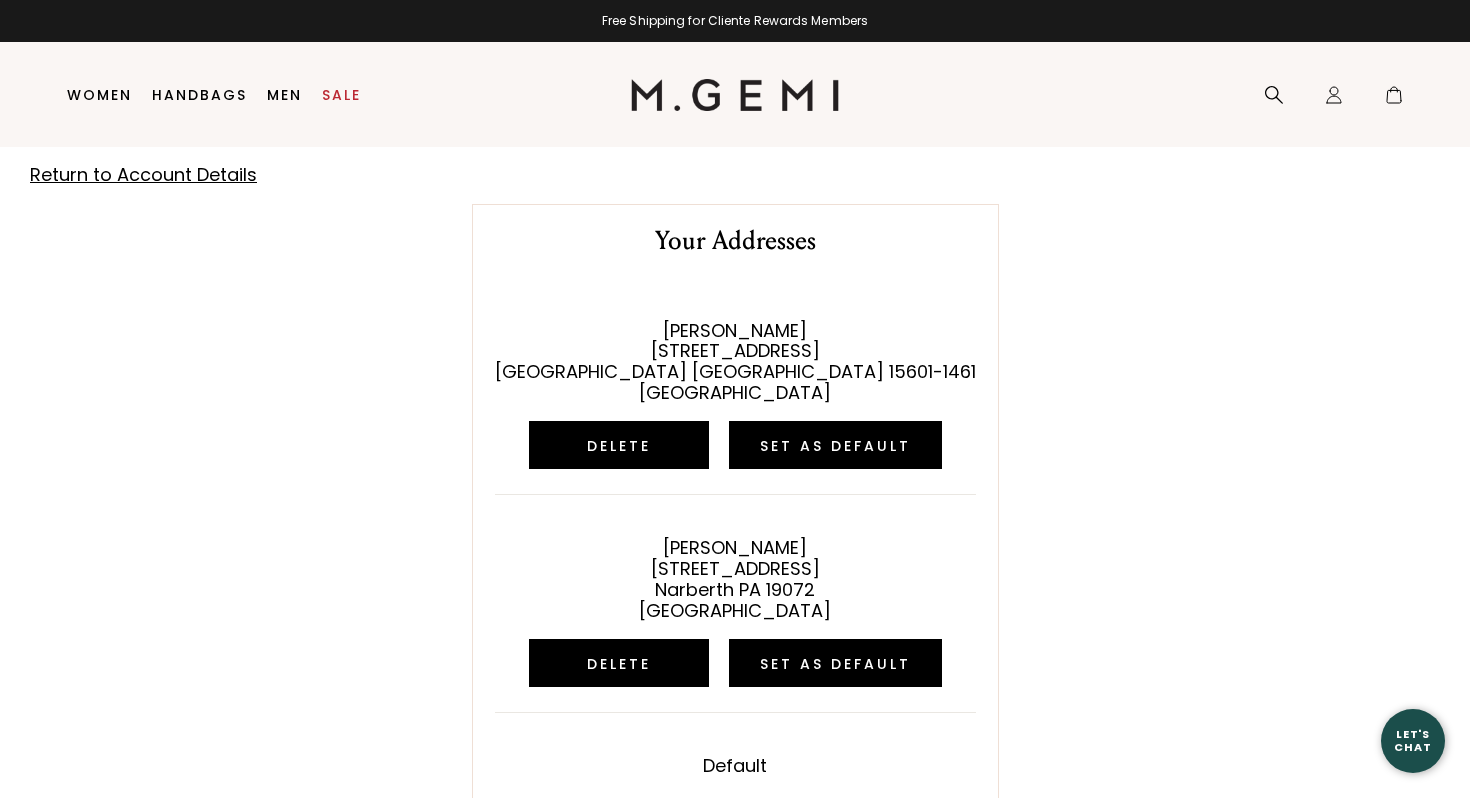 scroll, scrollTop: 0, scrollLeft: 0, axis: both 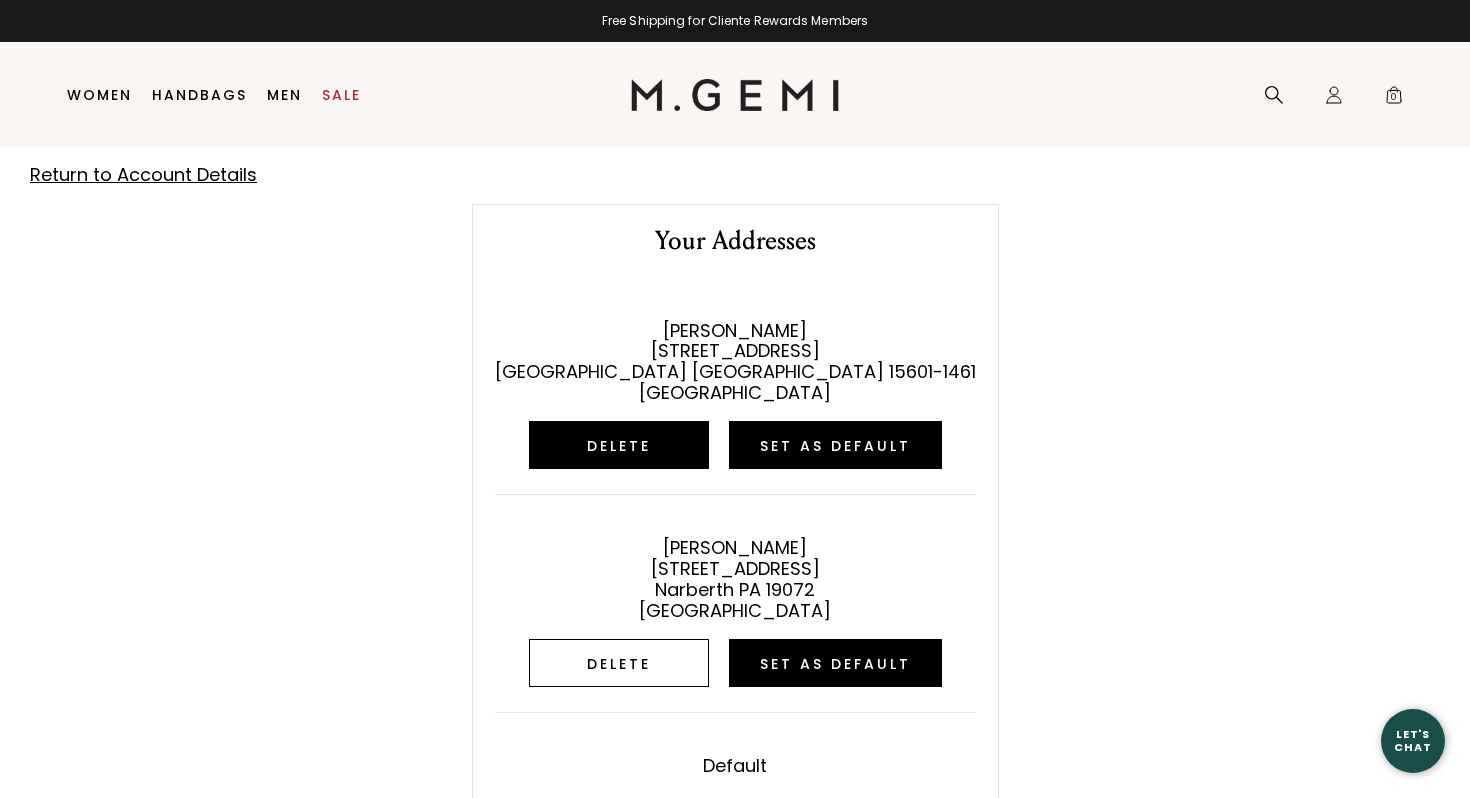 click on "Delete" at bounding box center [619, 663] 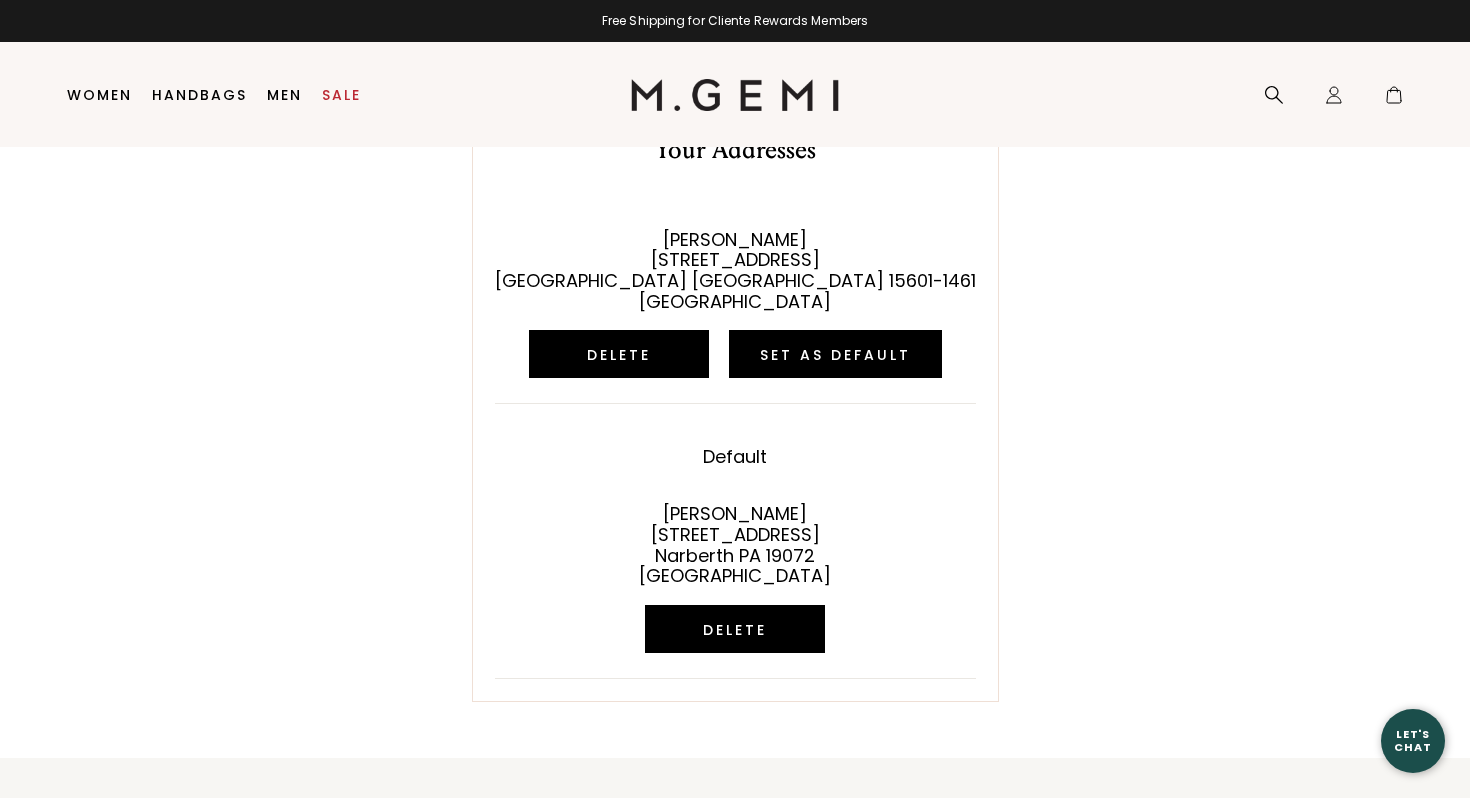 scroll, scrollTop: 0, scrollLeft: 0, axis: both 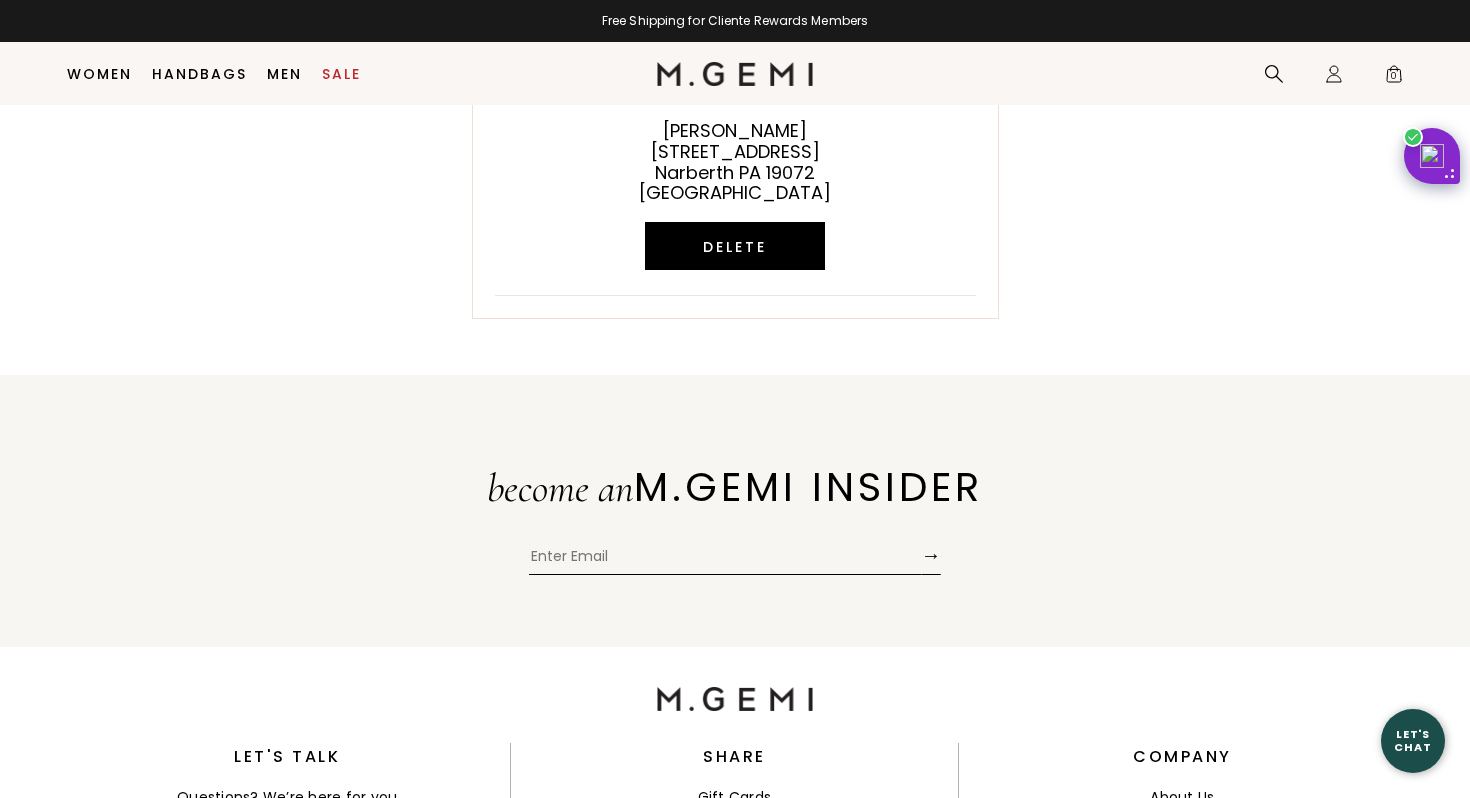 click at bounding box center (725, 560) 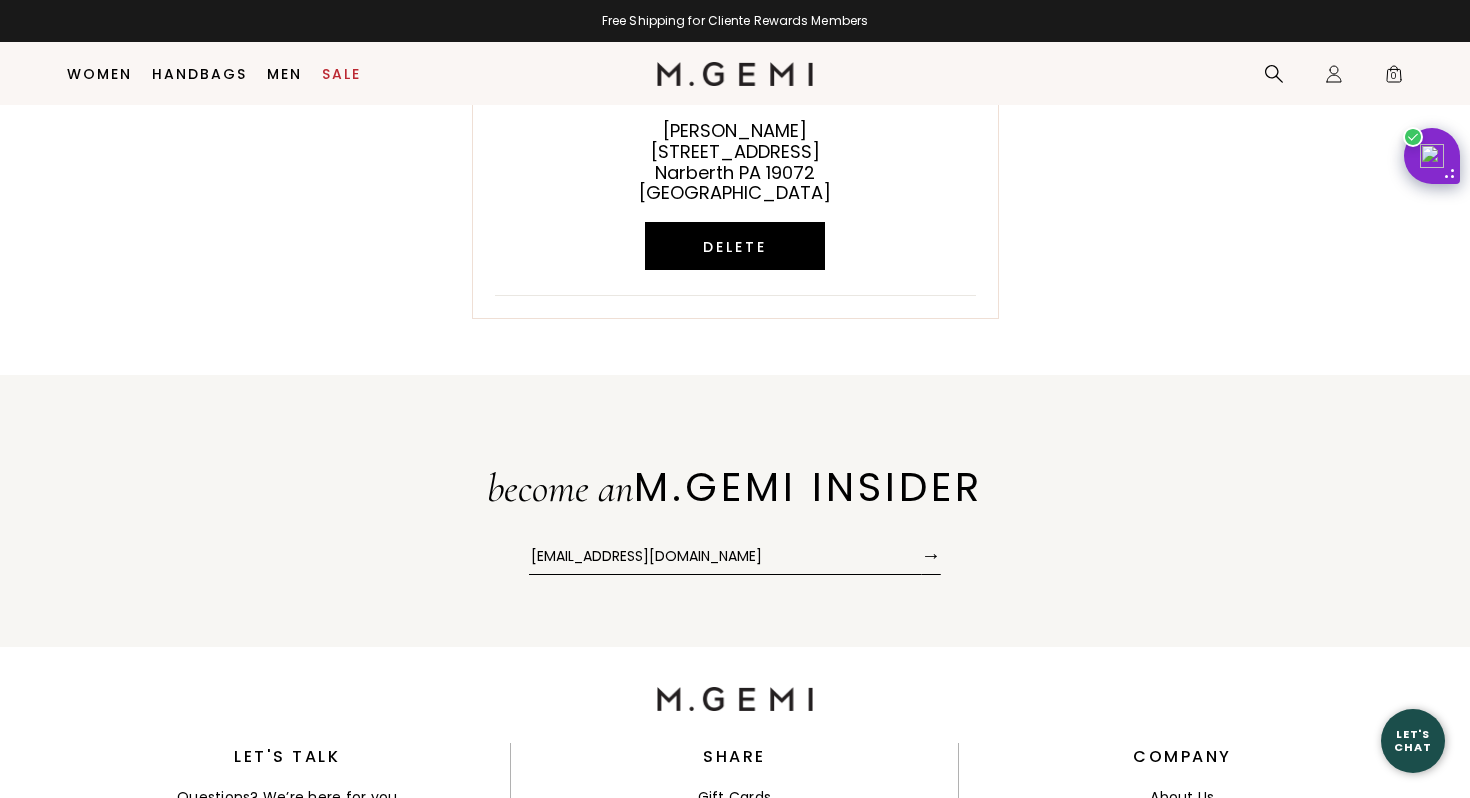 type on "[EMAIL_ADDRESS][DOMAIN_NAME]" 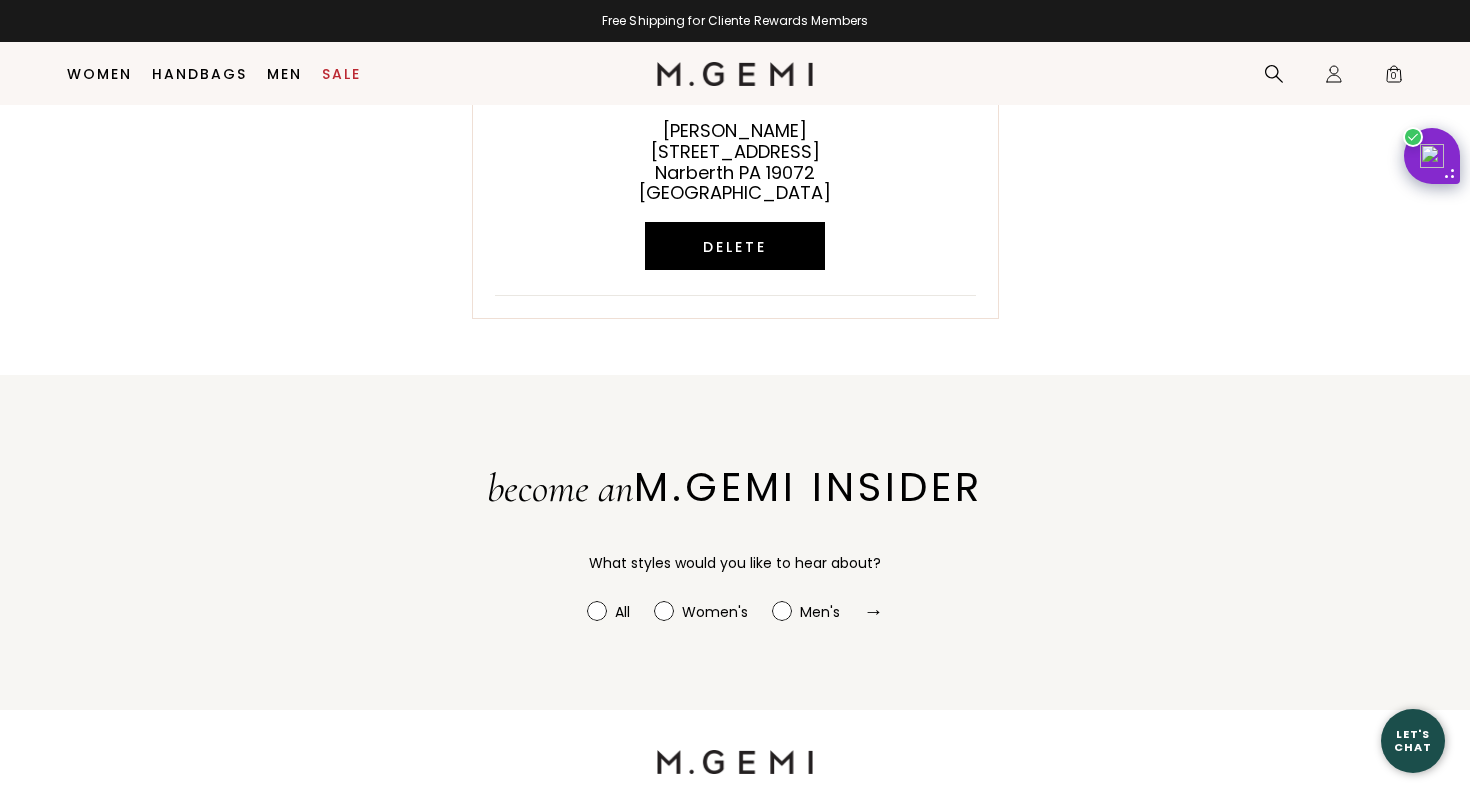 radio on "true" 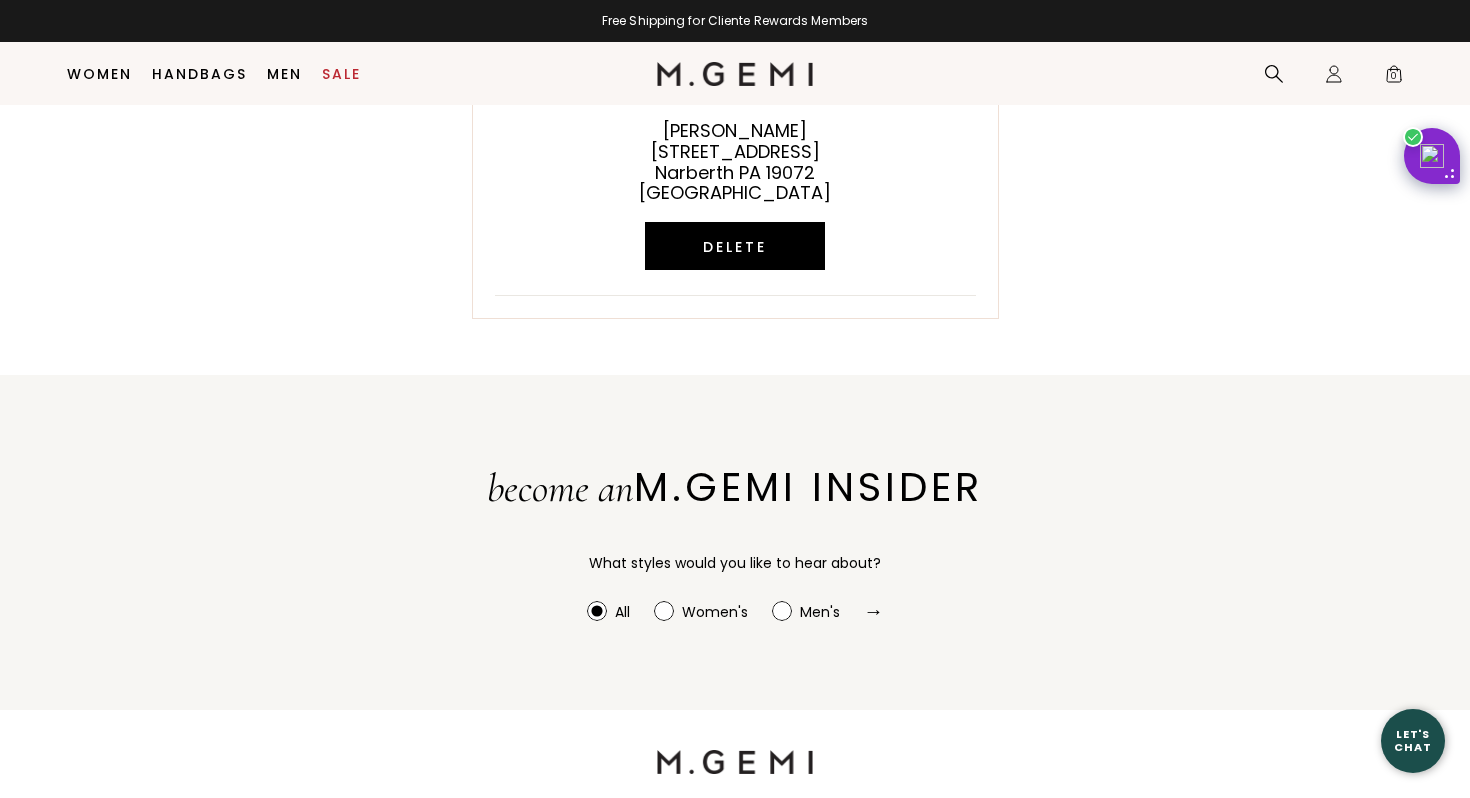 click on "→" at bounding box center [874, 611] 